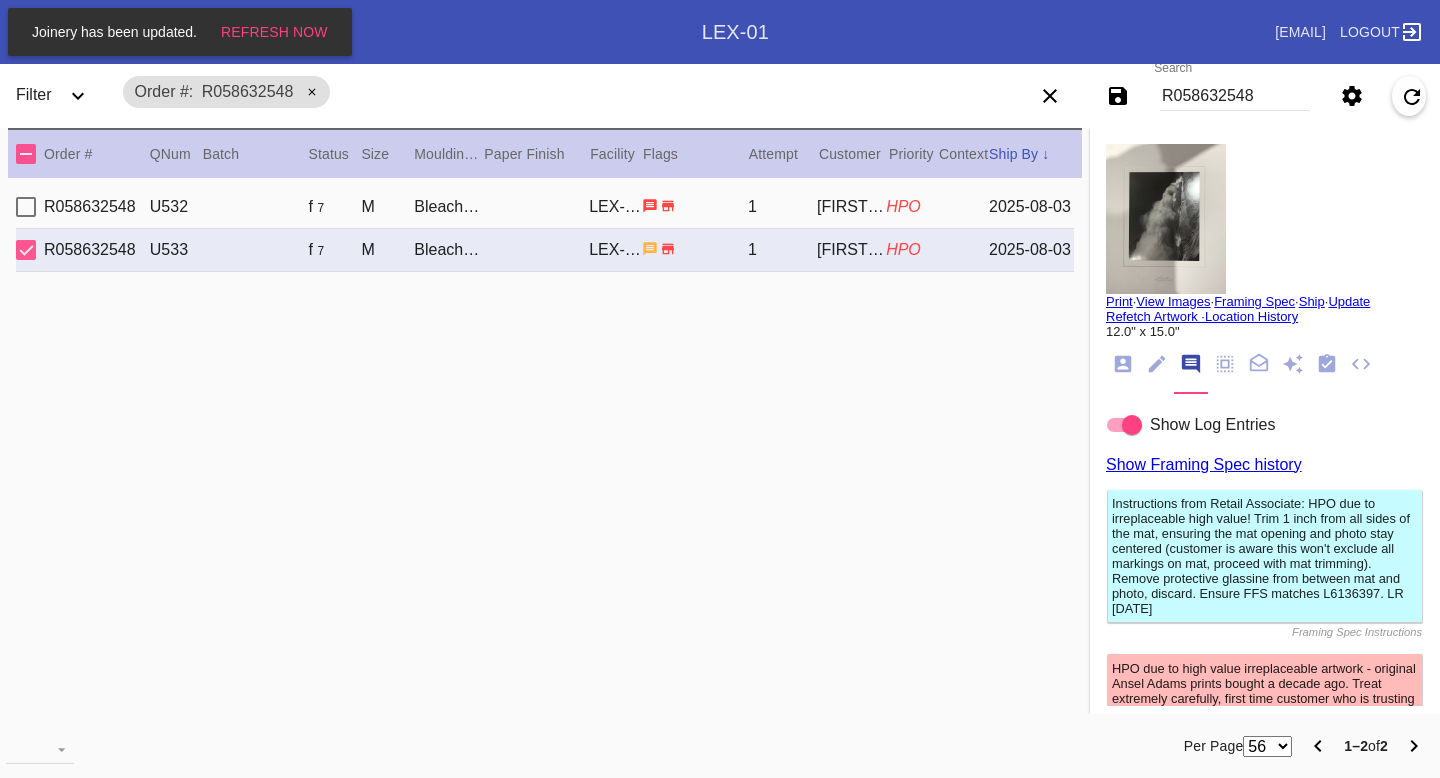 scroll, scrollTop: 0, scrollLeft: 0, axis: both 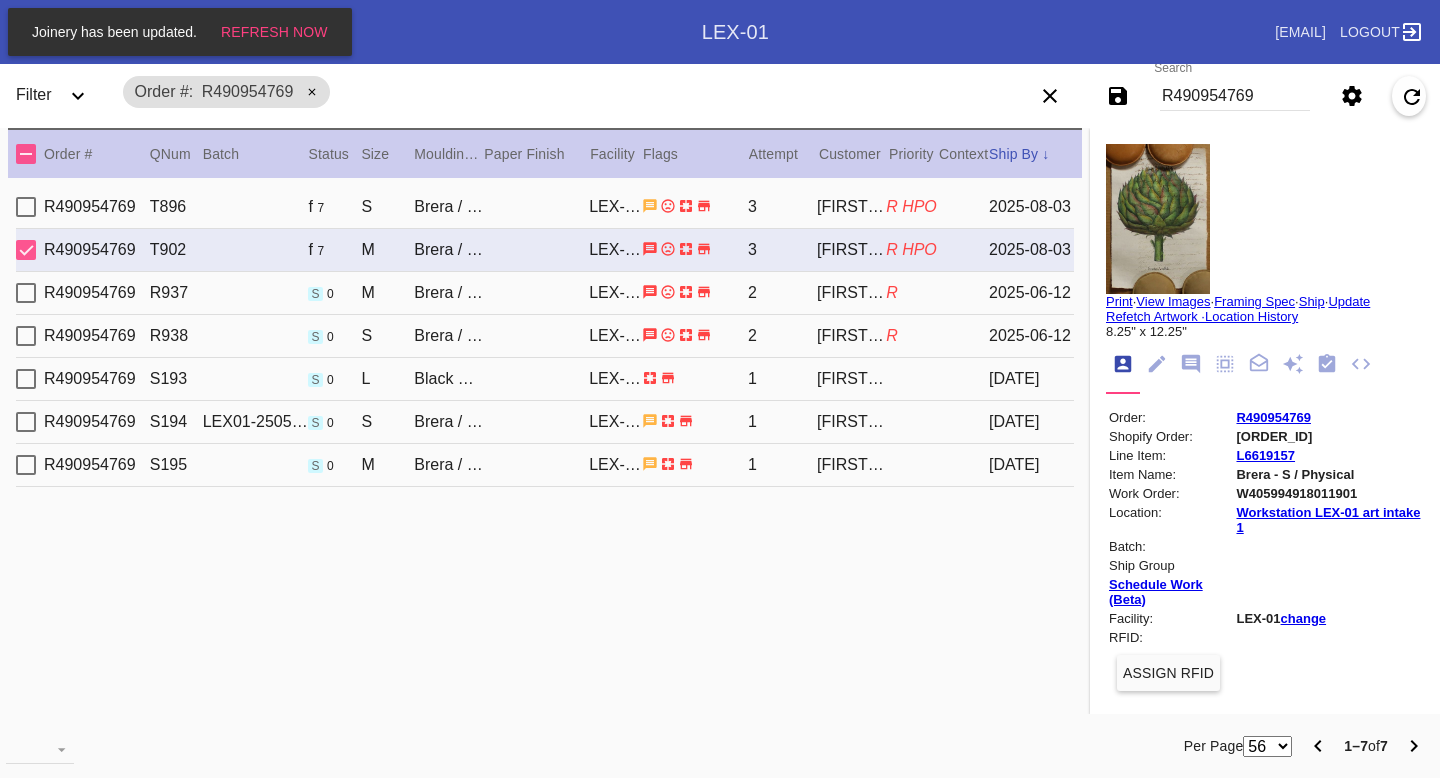 click on "R490954769" at bounding box center [1235, 96] 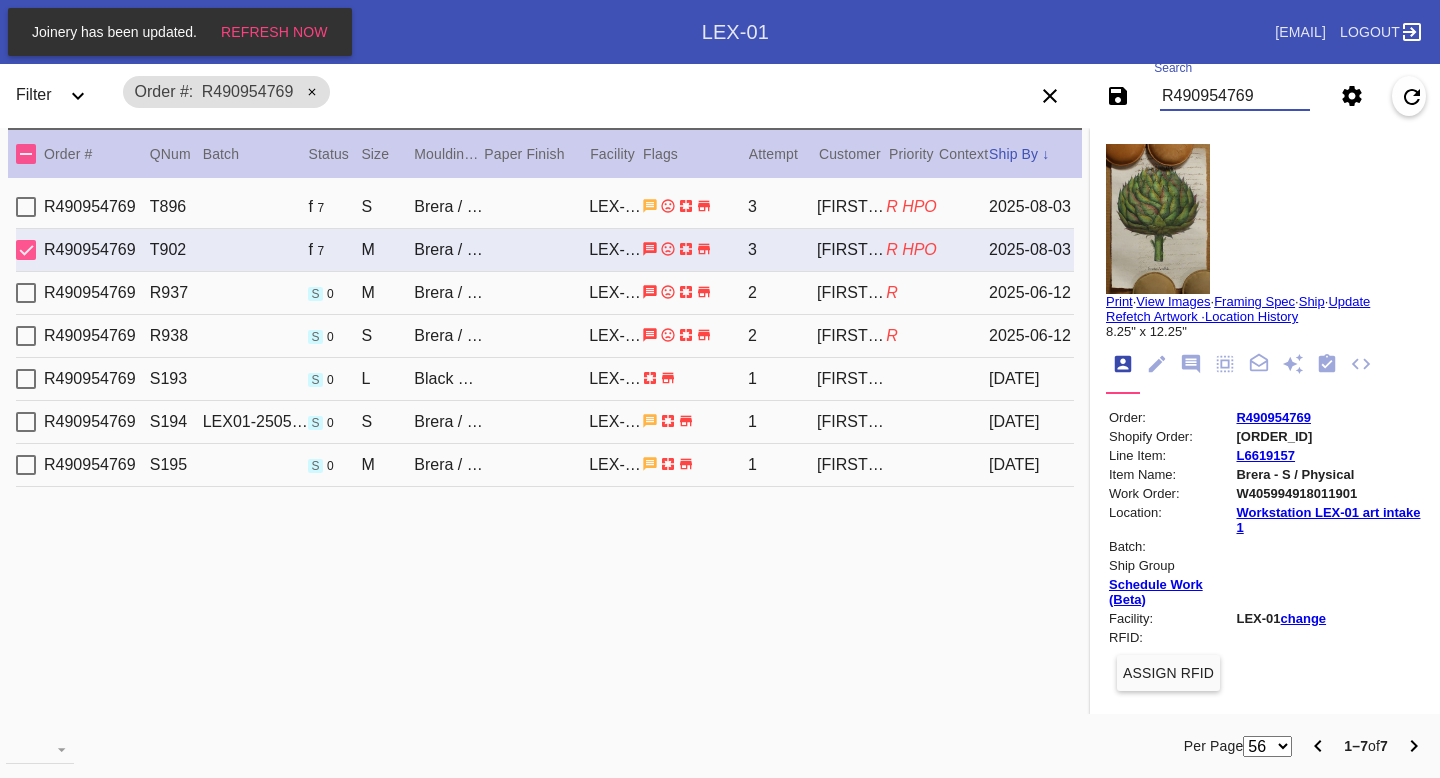 click on "R490954769" at bounding box center [1235, 96] 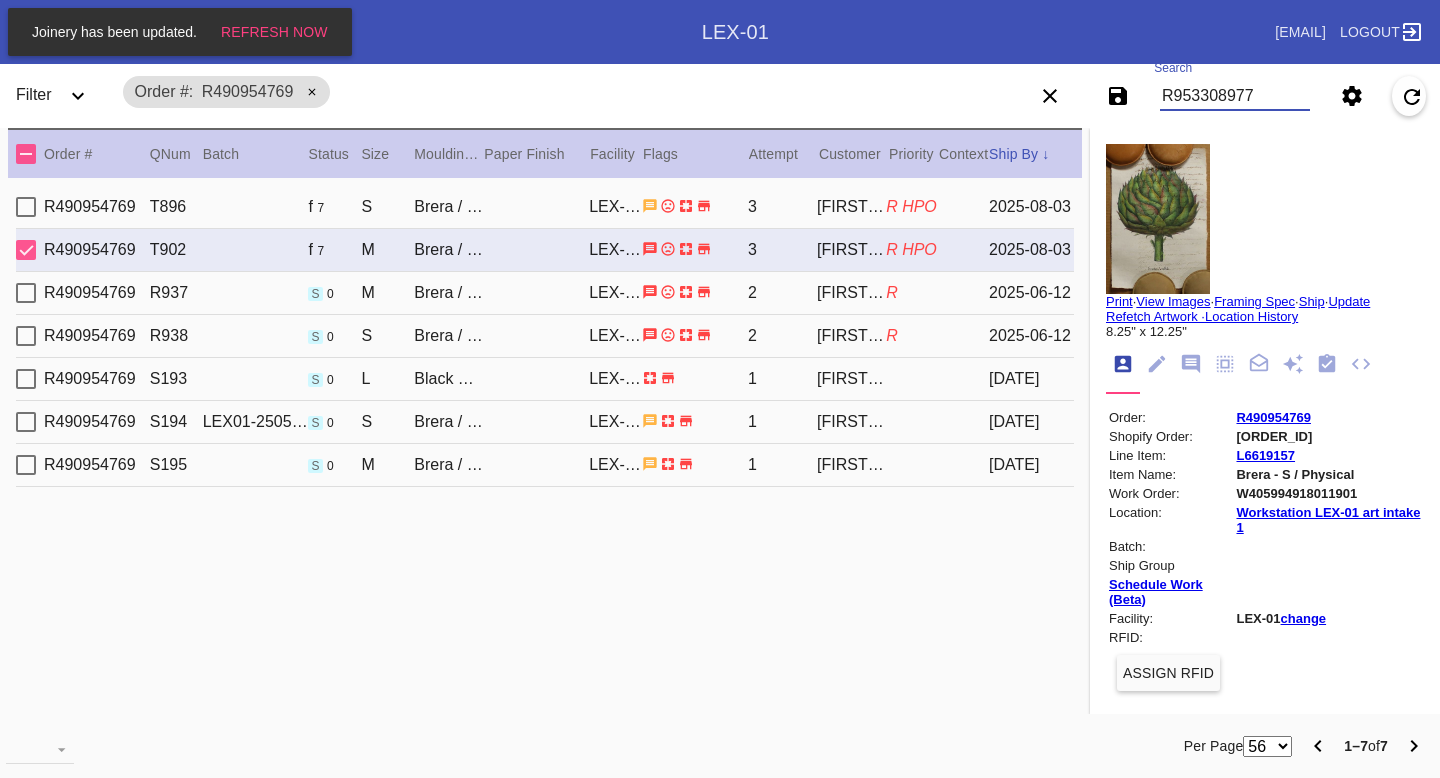type on "R953308977" 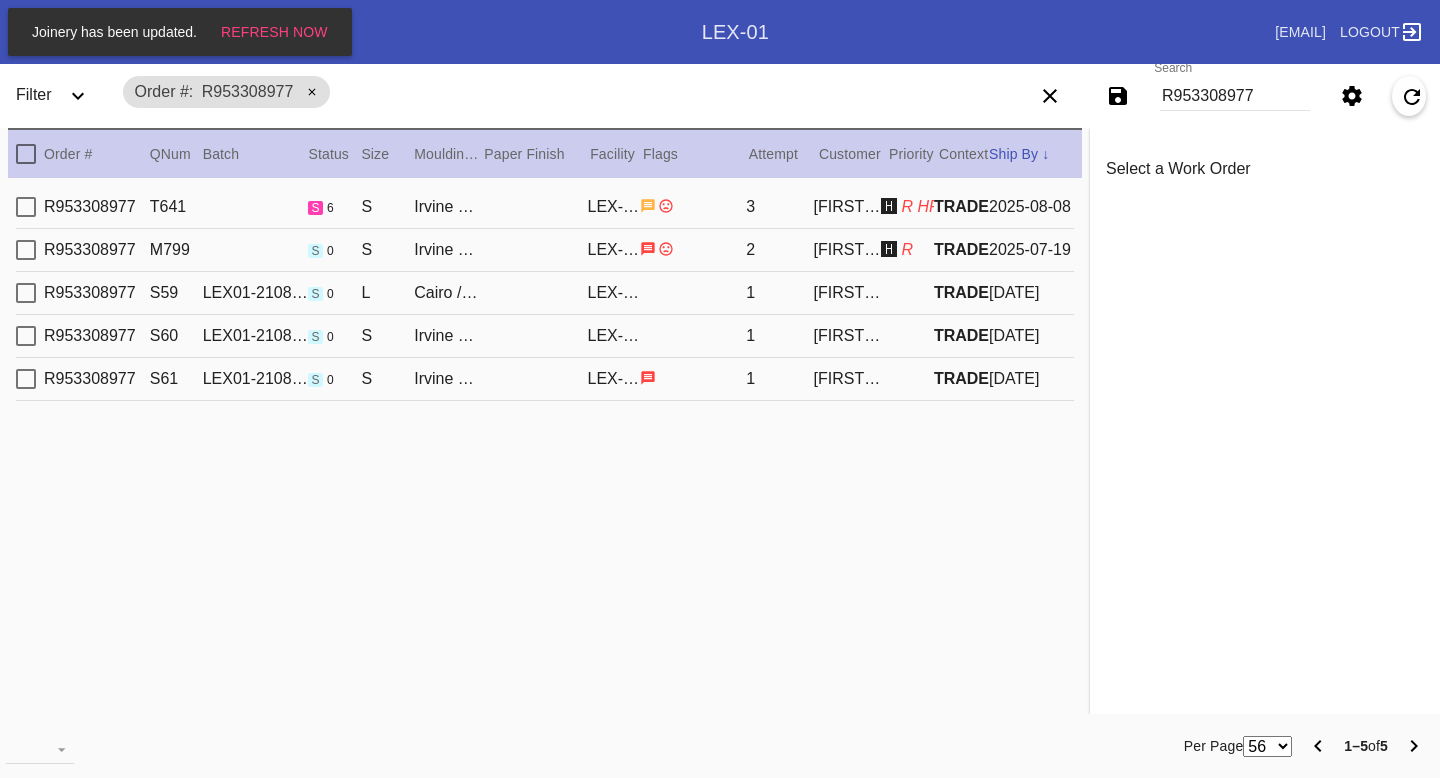 click on "R" at bounding box center (907, 206) 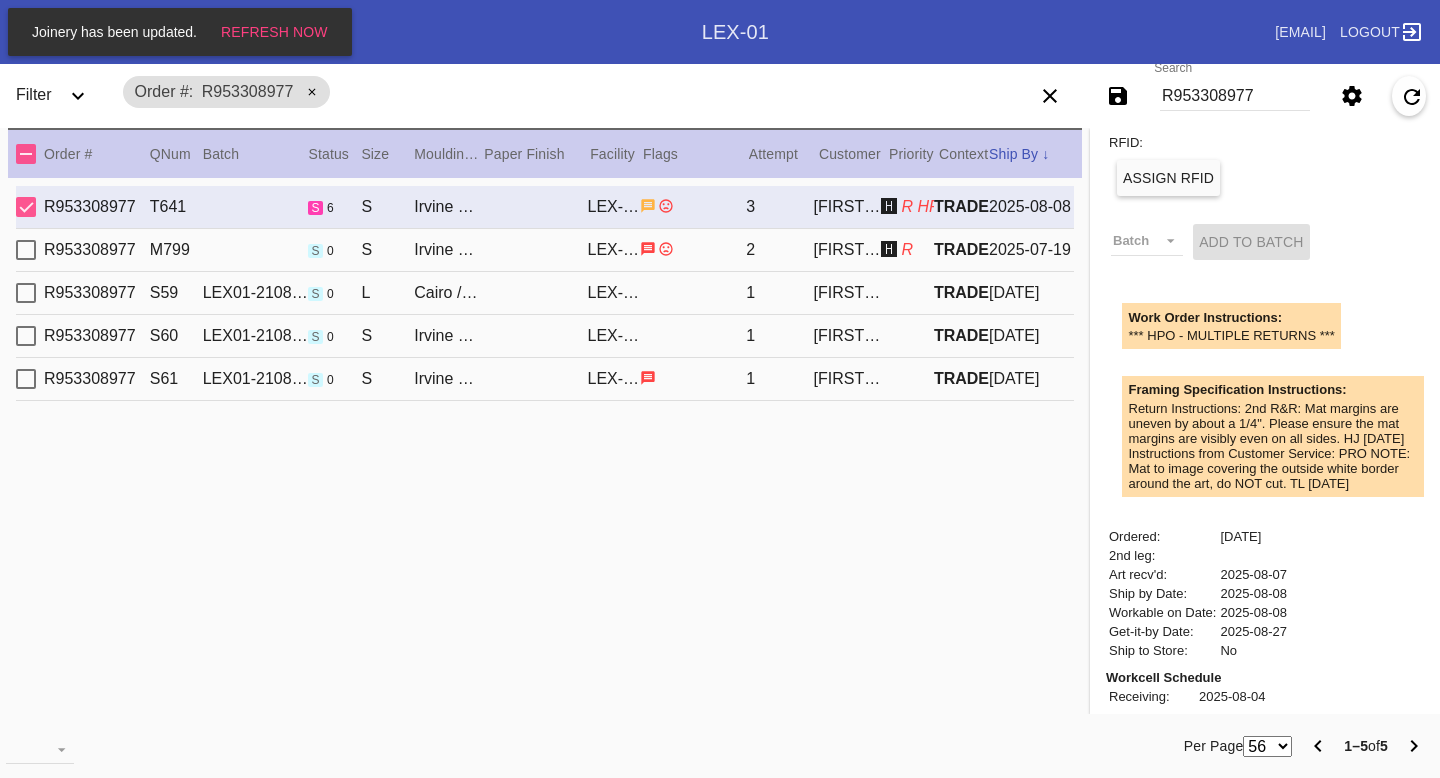 scroll, scrollTop: 789, scrollLeft: 0, axis: vertical 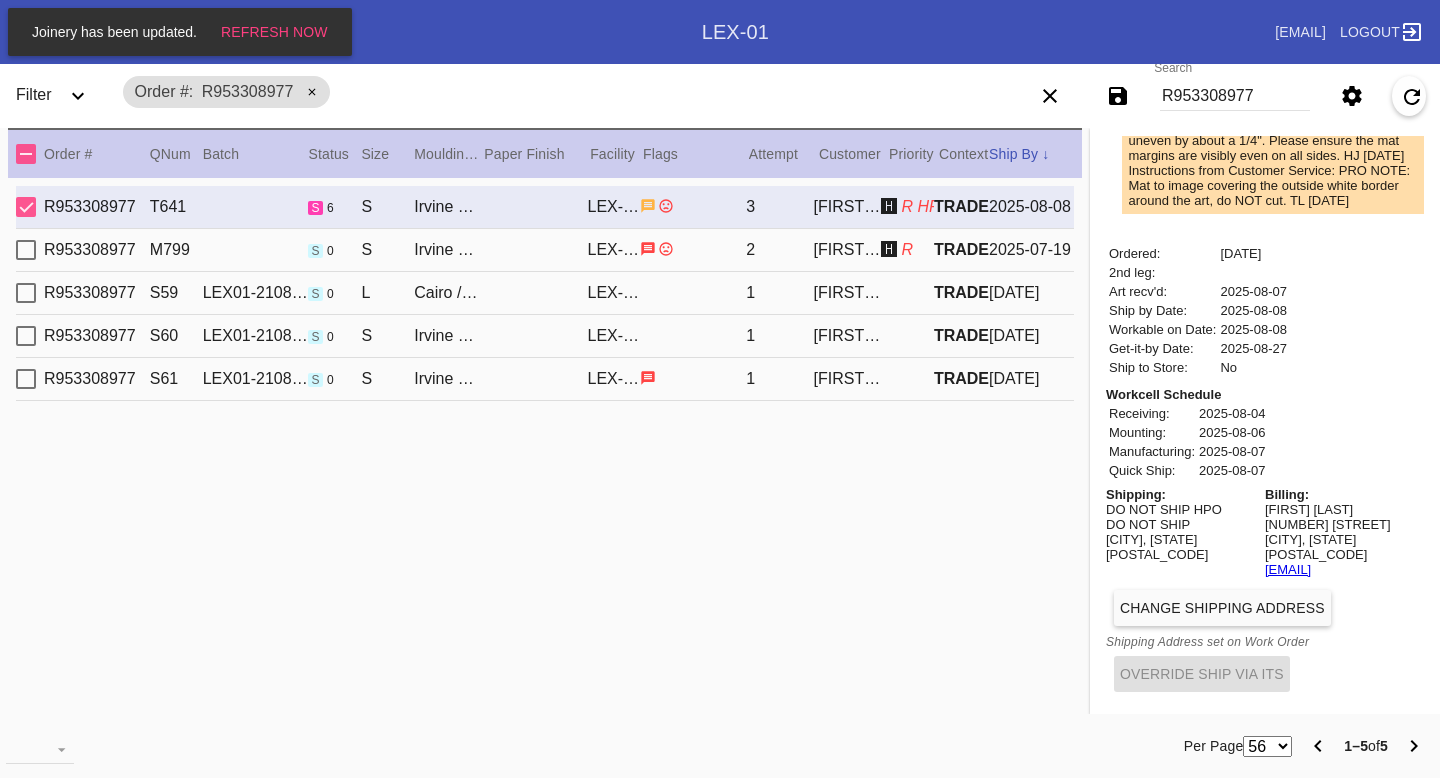 click on "Change Shipping Address" at bounding box center (1222, 608) 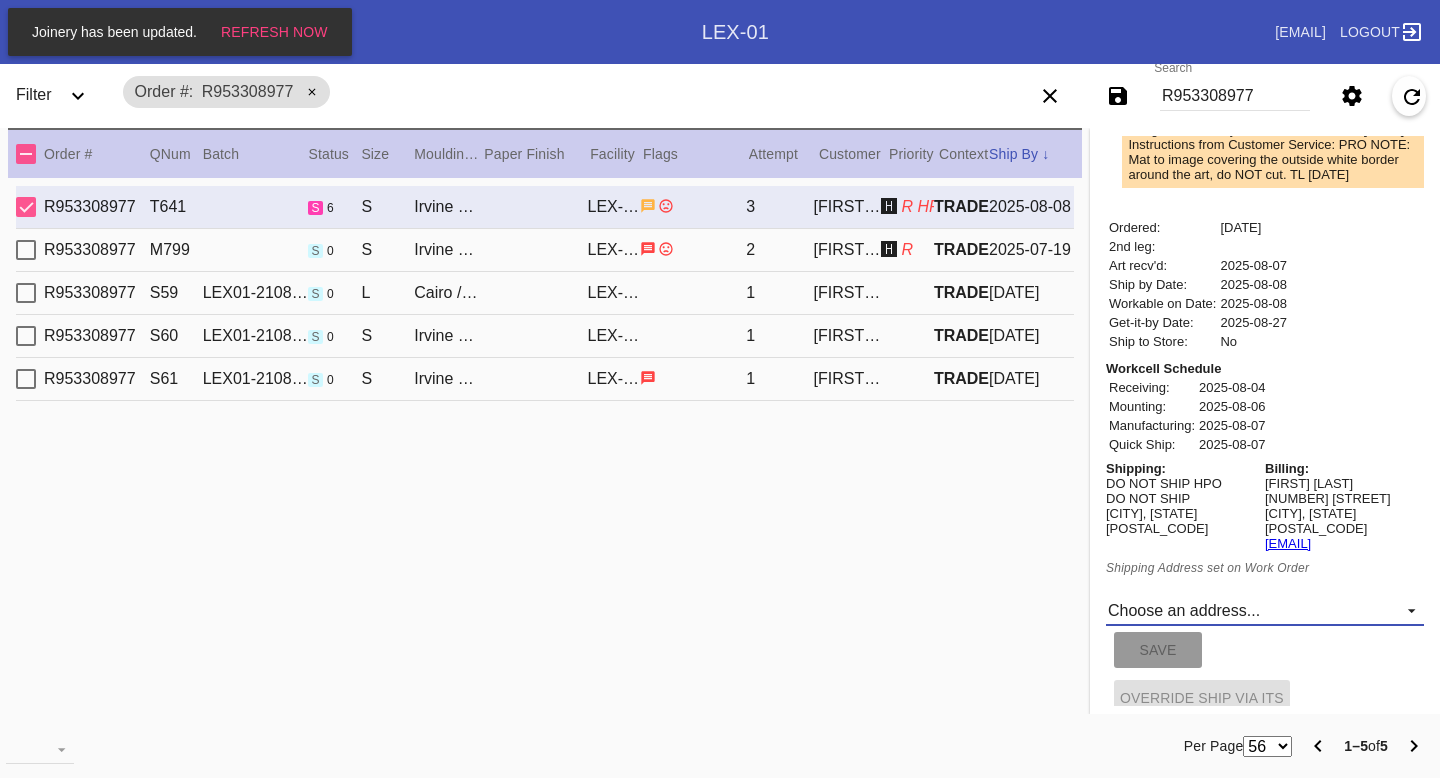 click on "Choose an address... [NUMBER] [STREET], [CITY] [STATE] [NUMBER] [STREET], [CITY] [STATE] New address..." at bounding box center [1265, 611] 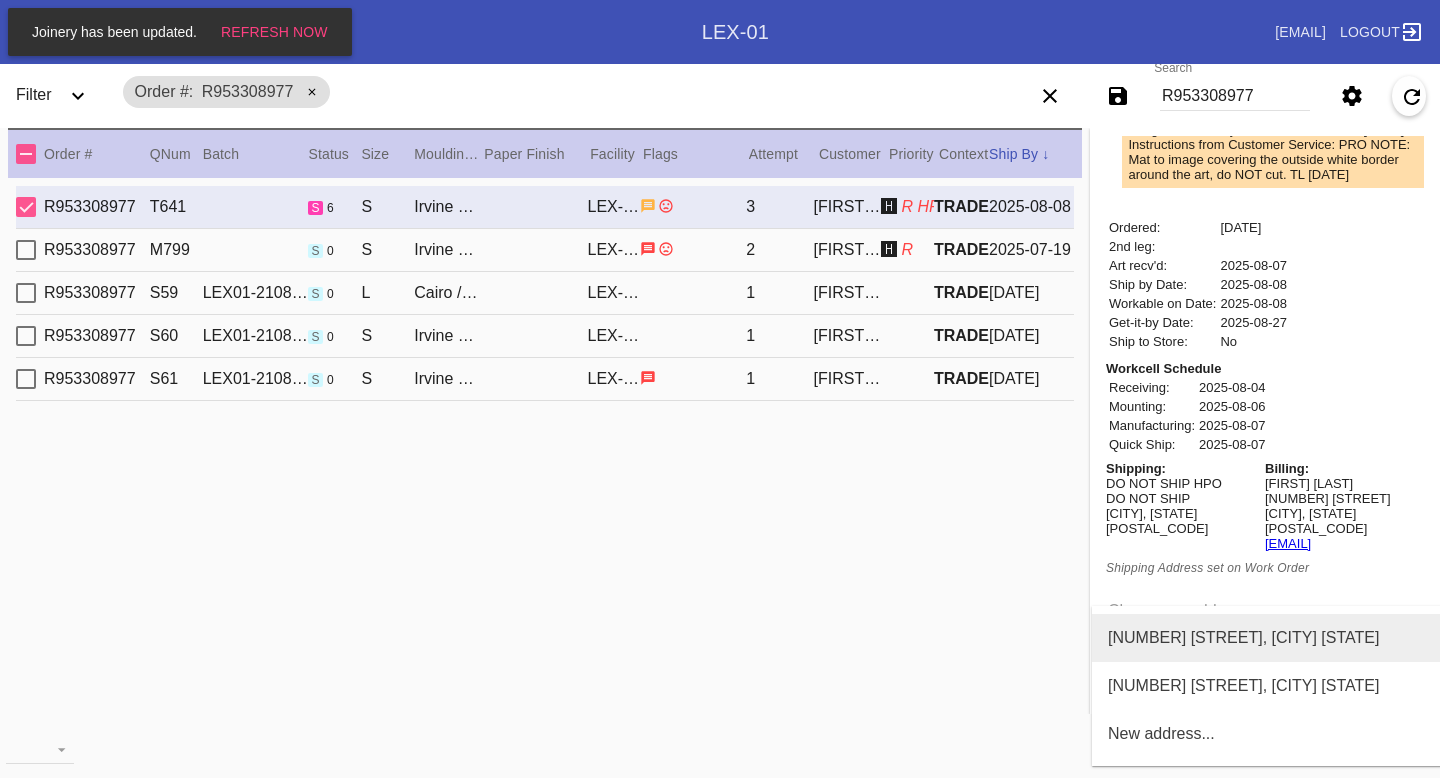 click on "[NUMBER] [STREET], [CITY] [STATE]" at bounding box center [1243, 638] 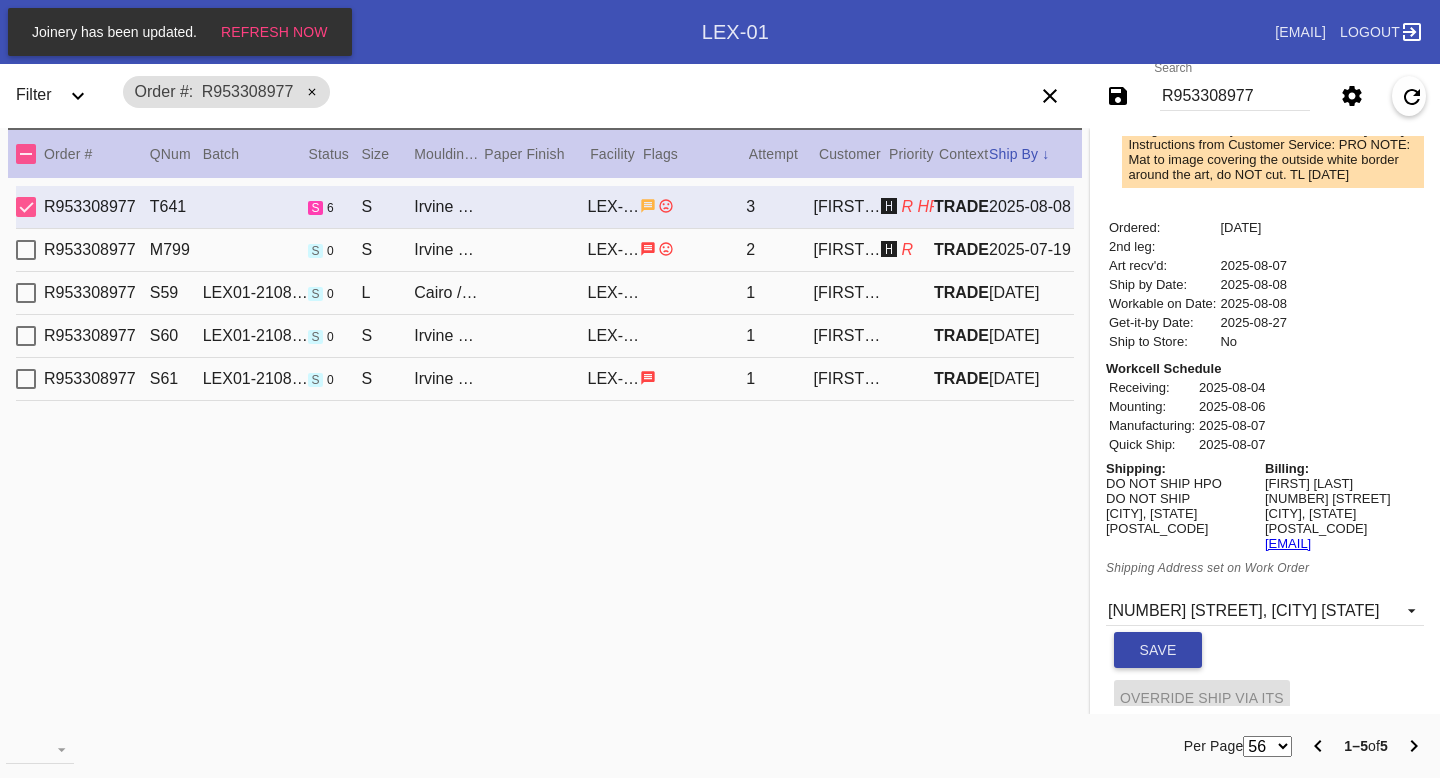 click on "Save" at bounding box center (1158, 650) 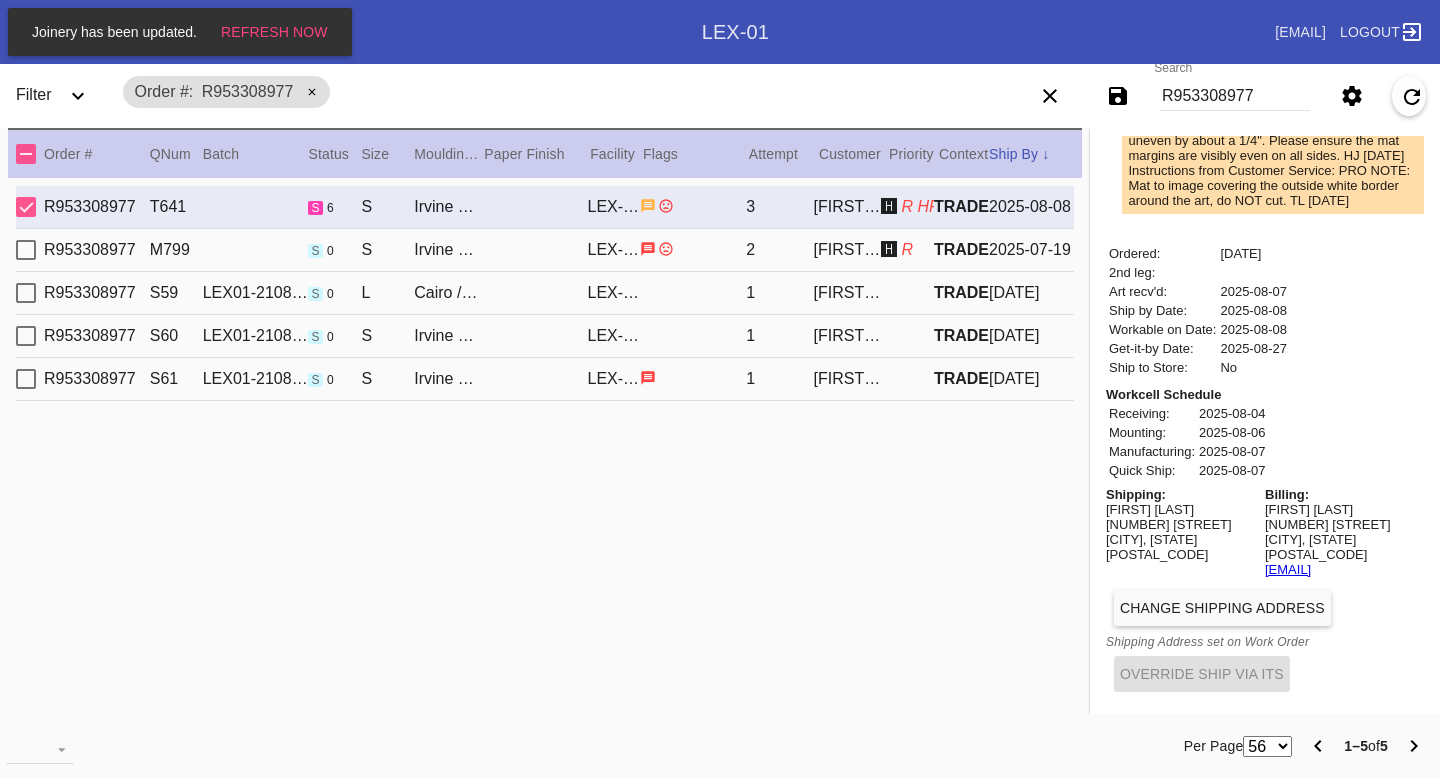 click on "Change Shipping Address" at bounding box center [1222, 608] 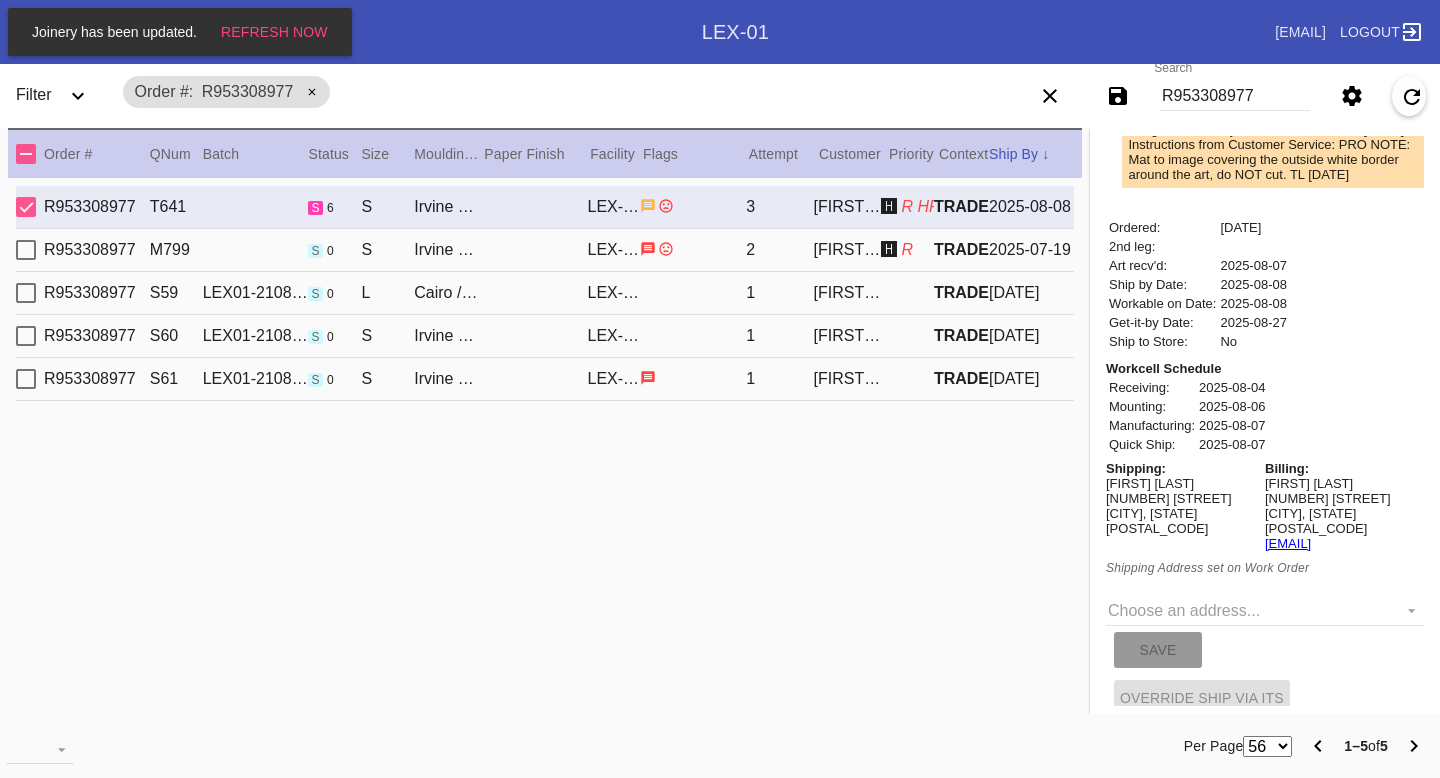 click on "Choose an address... [NUMBER] [STREET], [CITY] [STATE] New address... Save" at bounding box center [1265, 625] 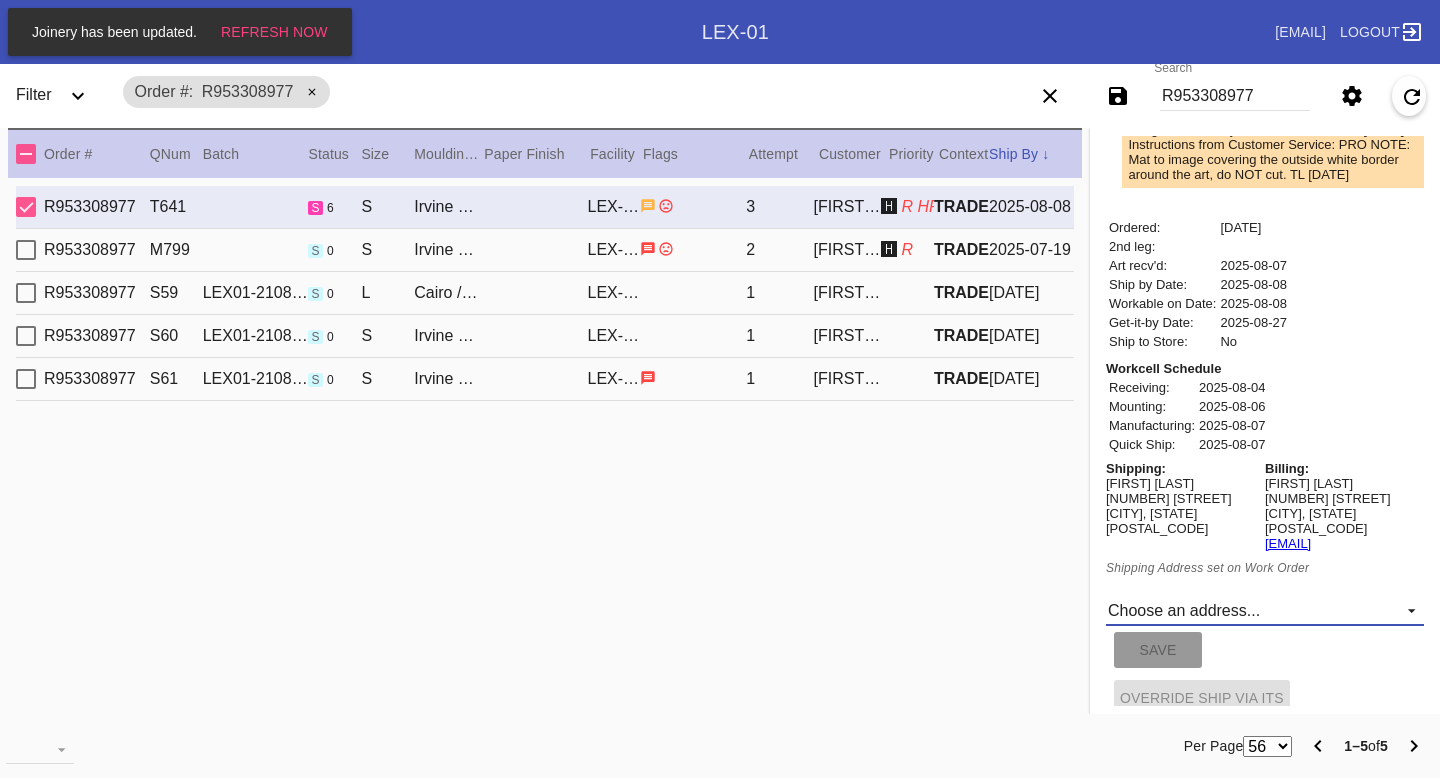 click on "Choose an address... [NUMBER] [STREET], [CITY] [STATE] New address..." at bounding box center [1265, 611] 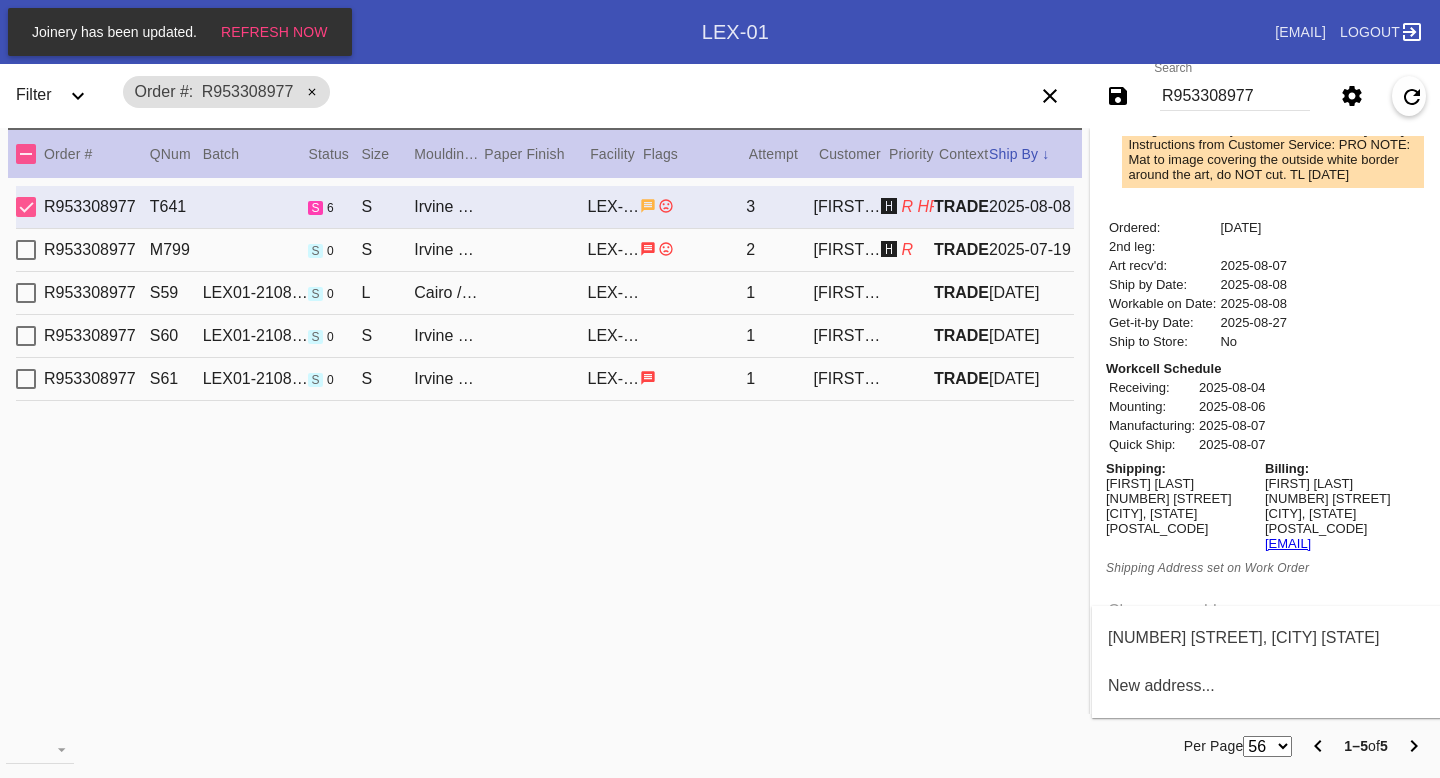 click at bounding box center (720, 389) 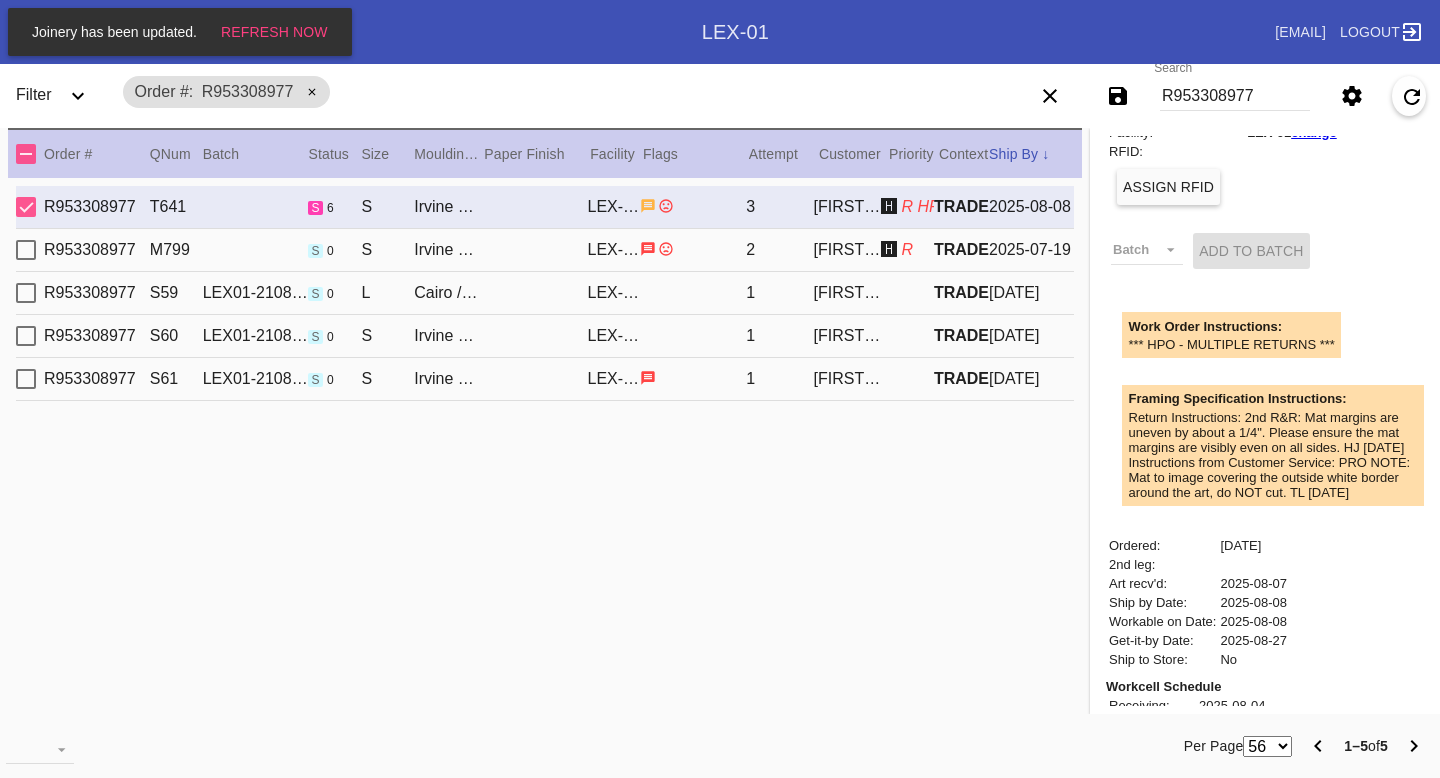 scroll, scrollTop: 839, scrollLeft: 0, axis: vertical 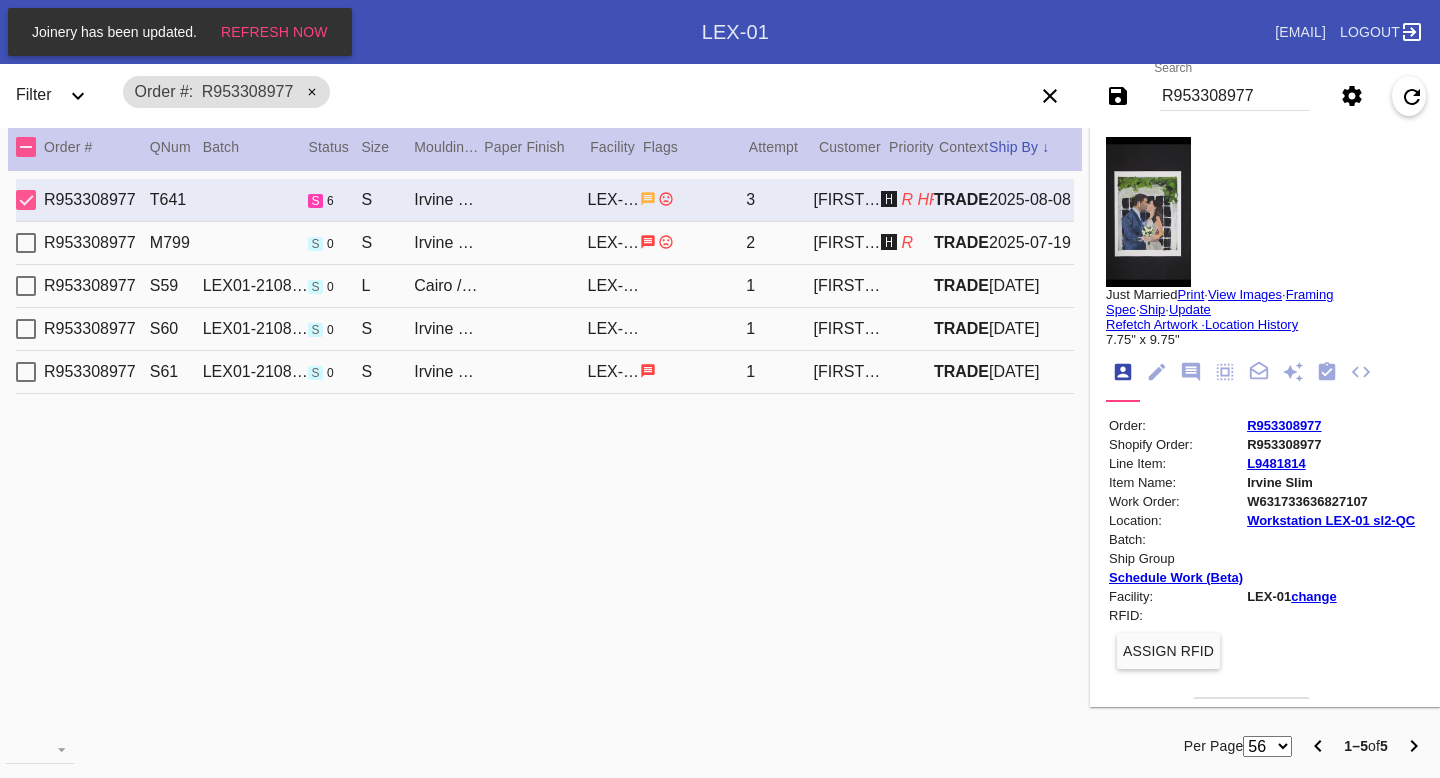 click on "R953308977" at bounding box center (1284, 425) 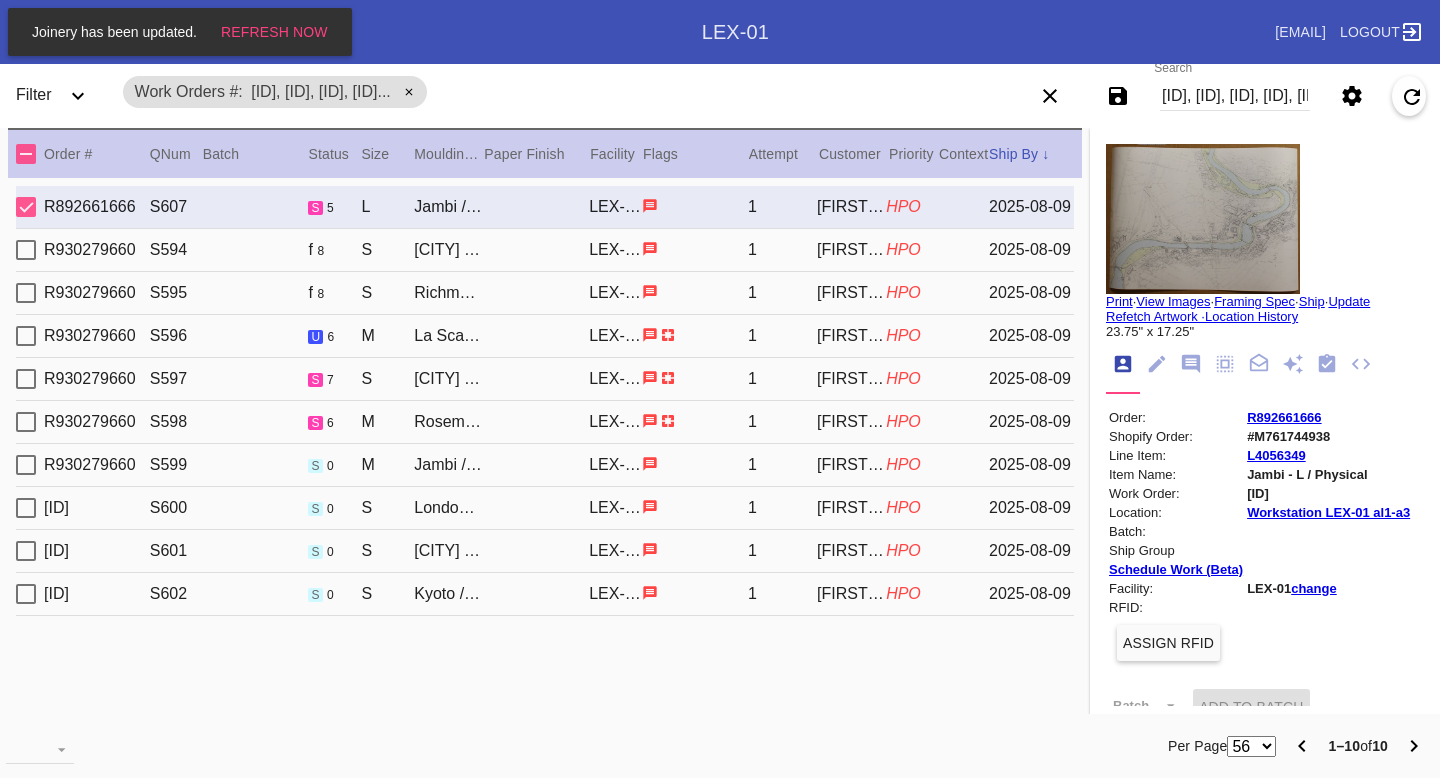 scroll, scrollTop: 0, scrollLeft: 0, axis: both 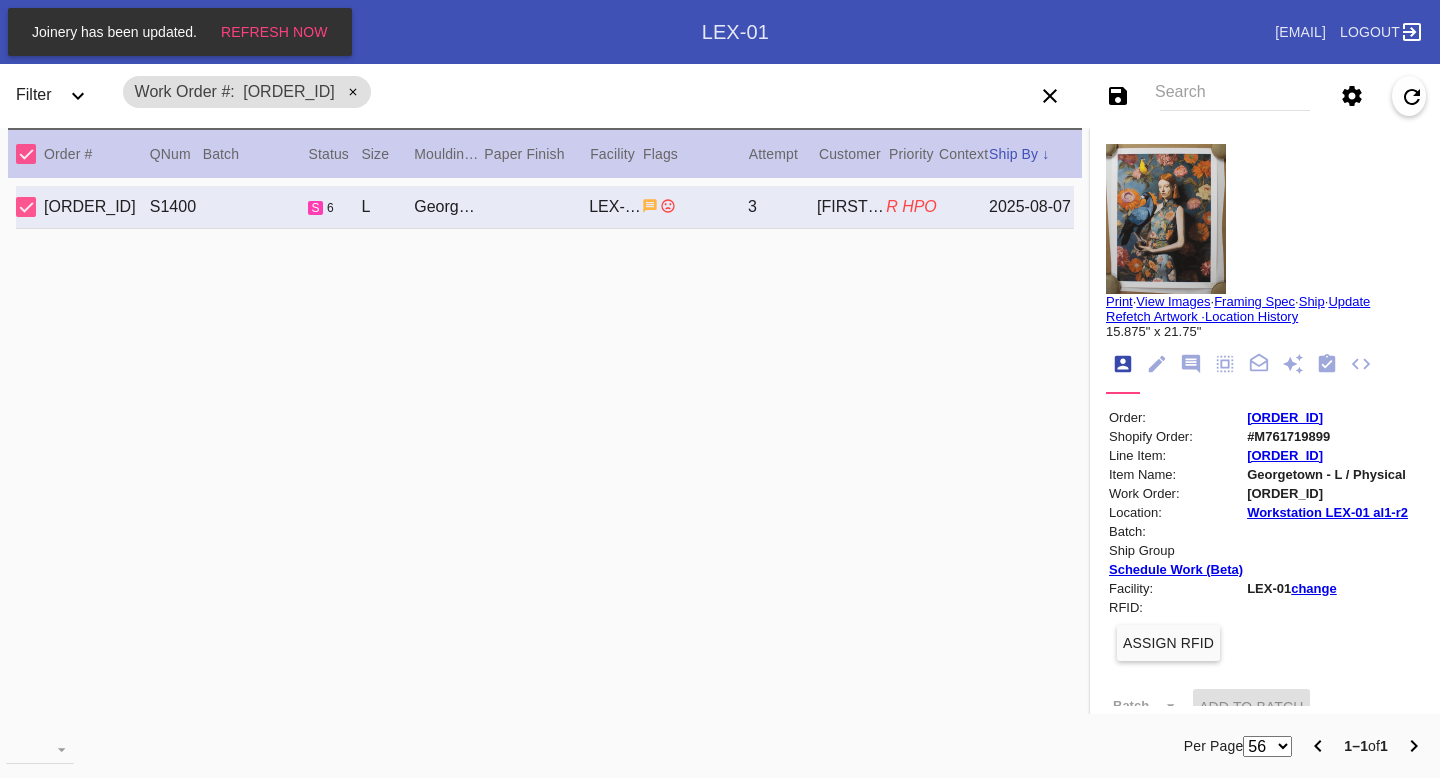 click on "Search" at bounding box center (1235, 96) 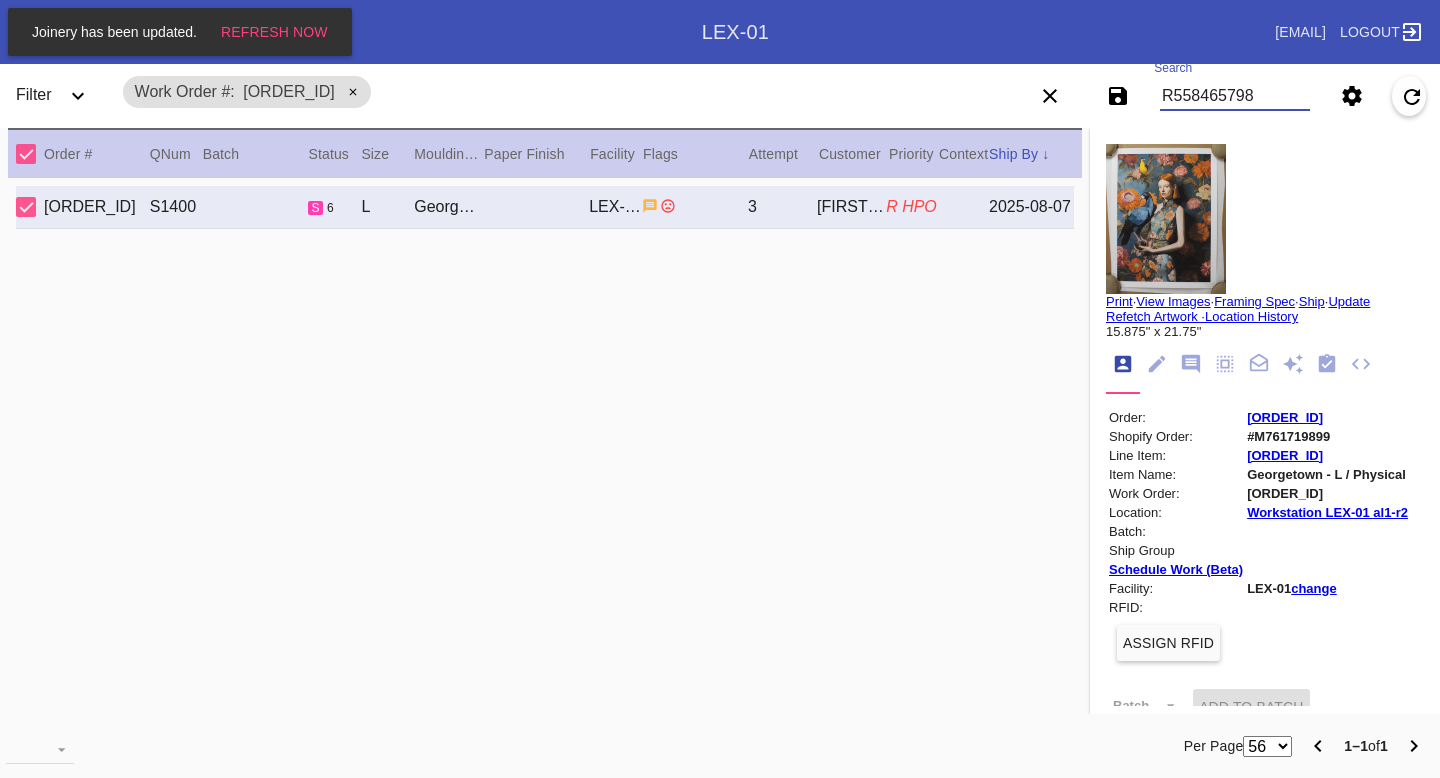 type on "R558465798" 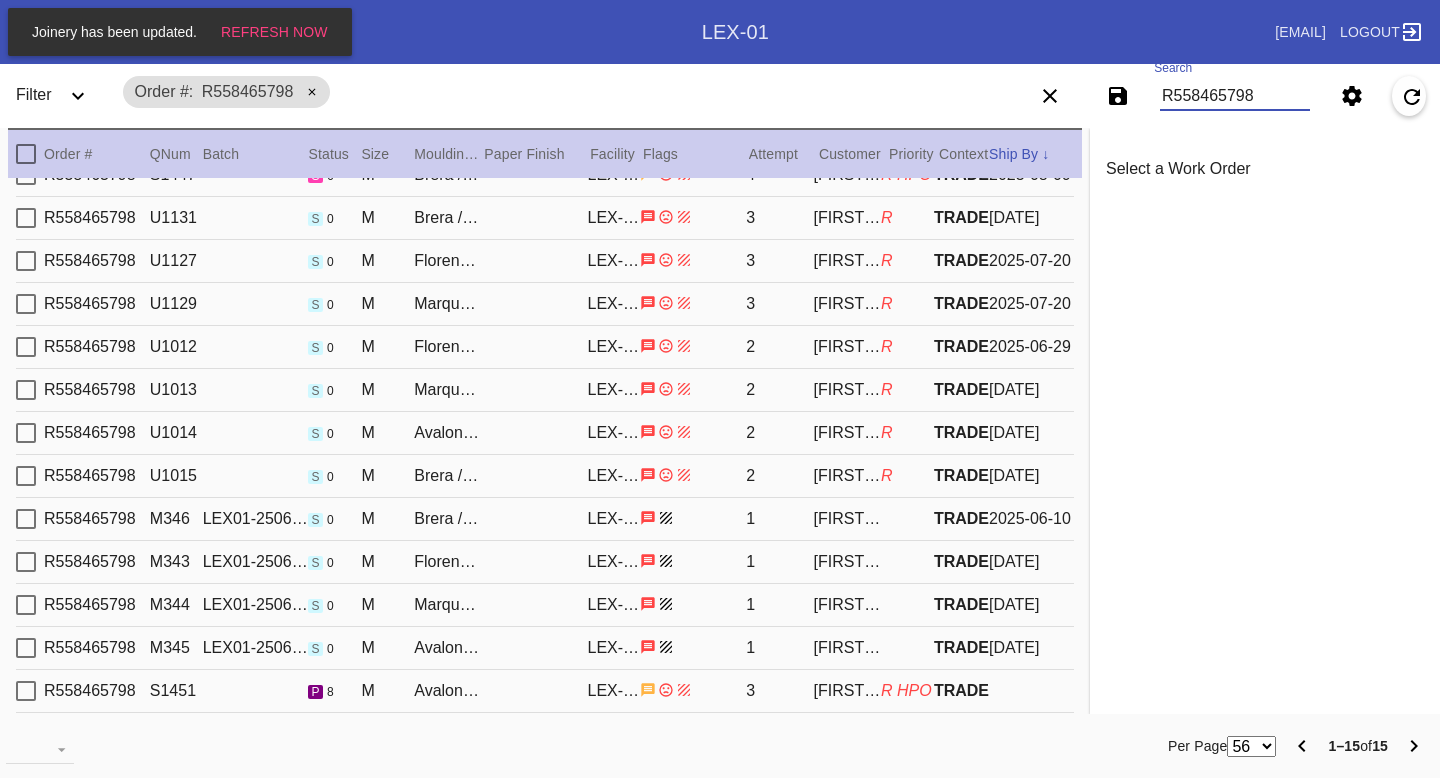 scroll, scrollTop: 0, scrollLeft: 0, axis: both 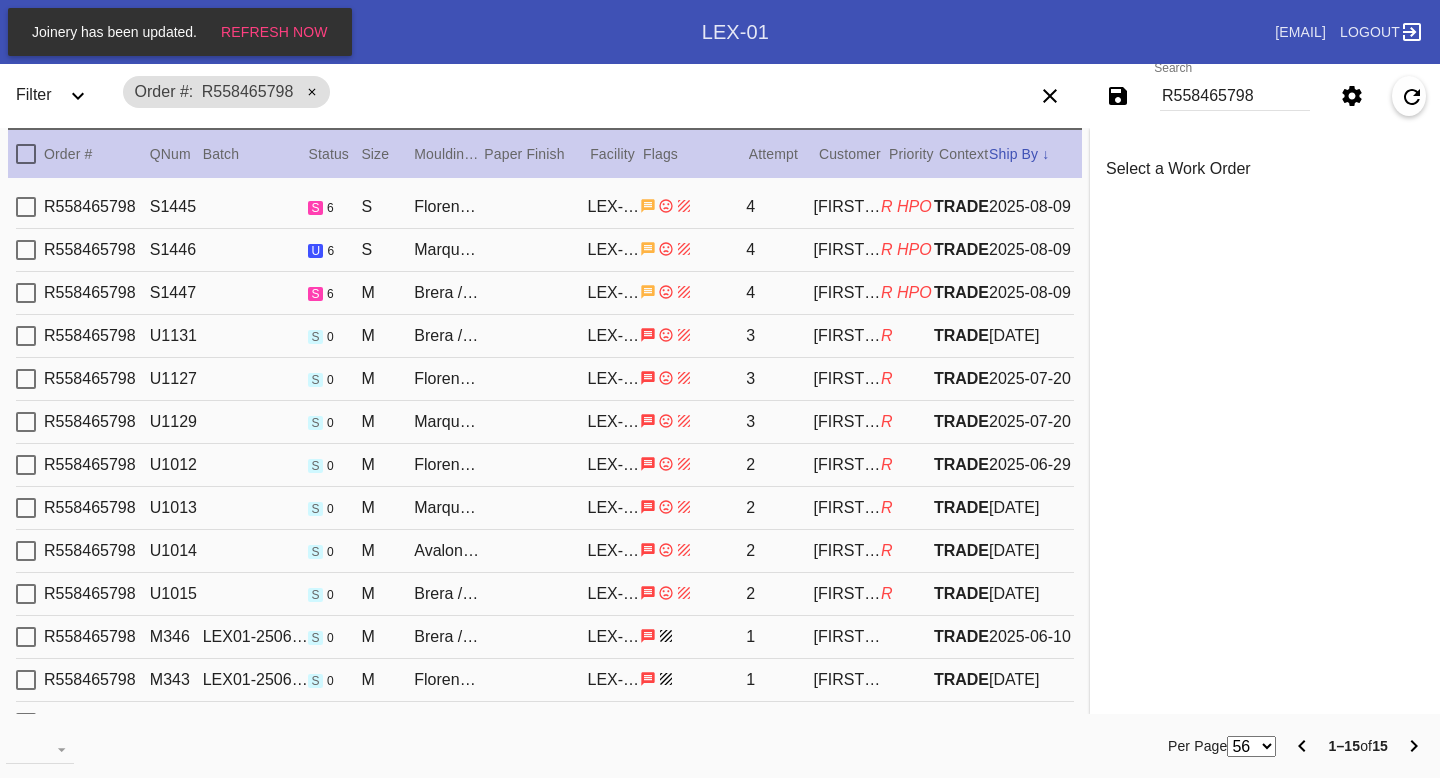 click on "Rachel Parker" at bounding box center (847, 293) 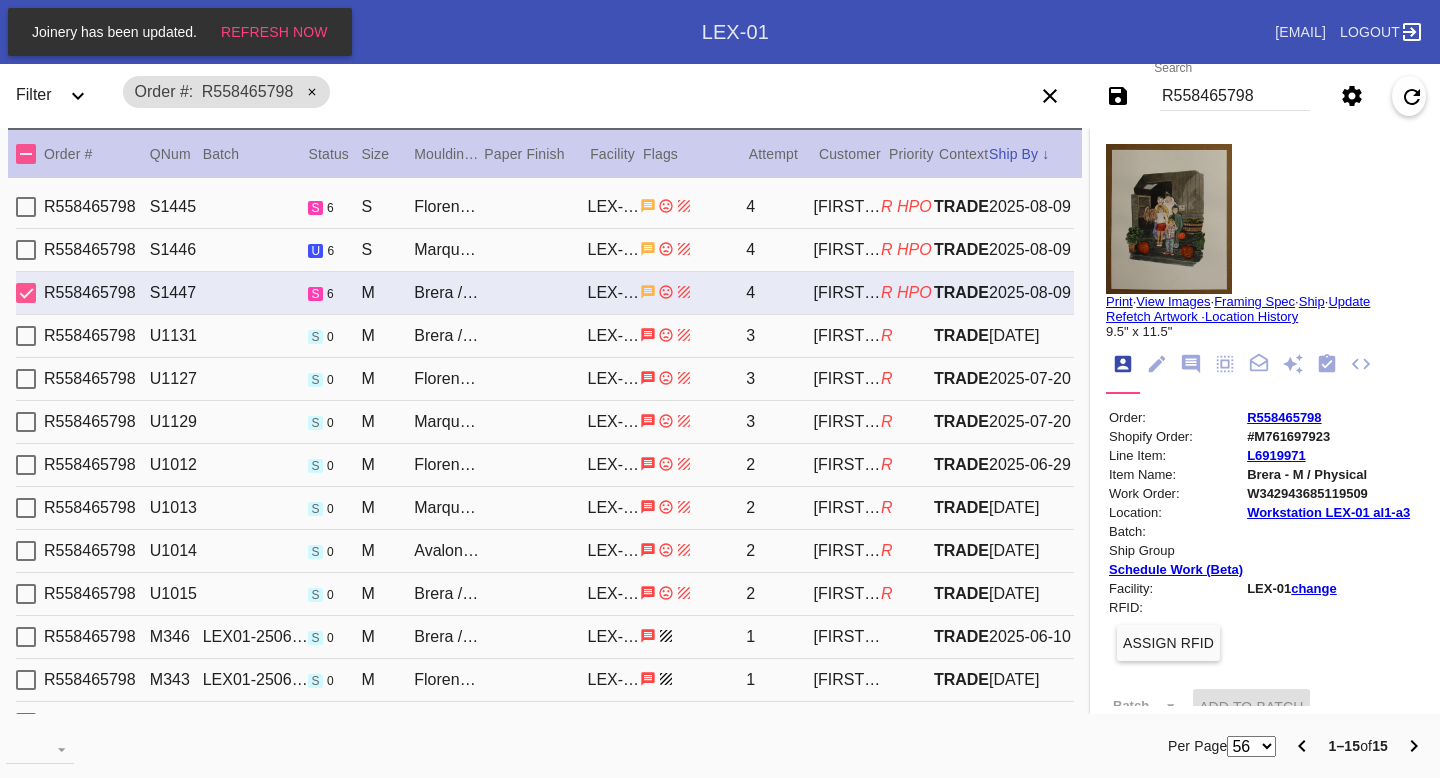 type on "1705 Bayou Shore Drive" 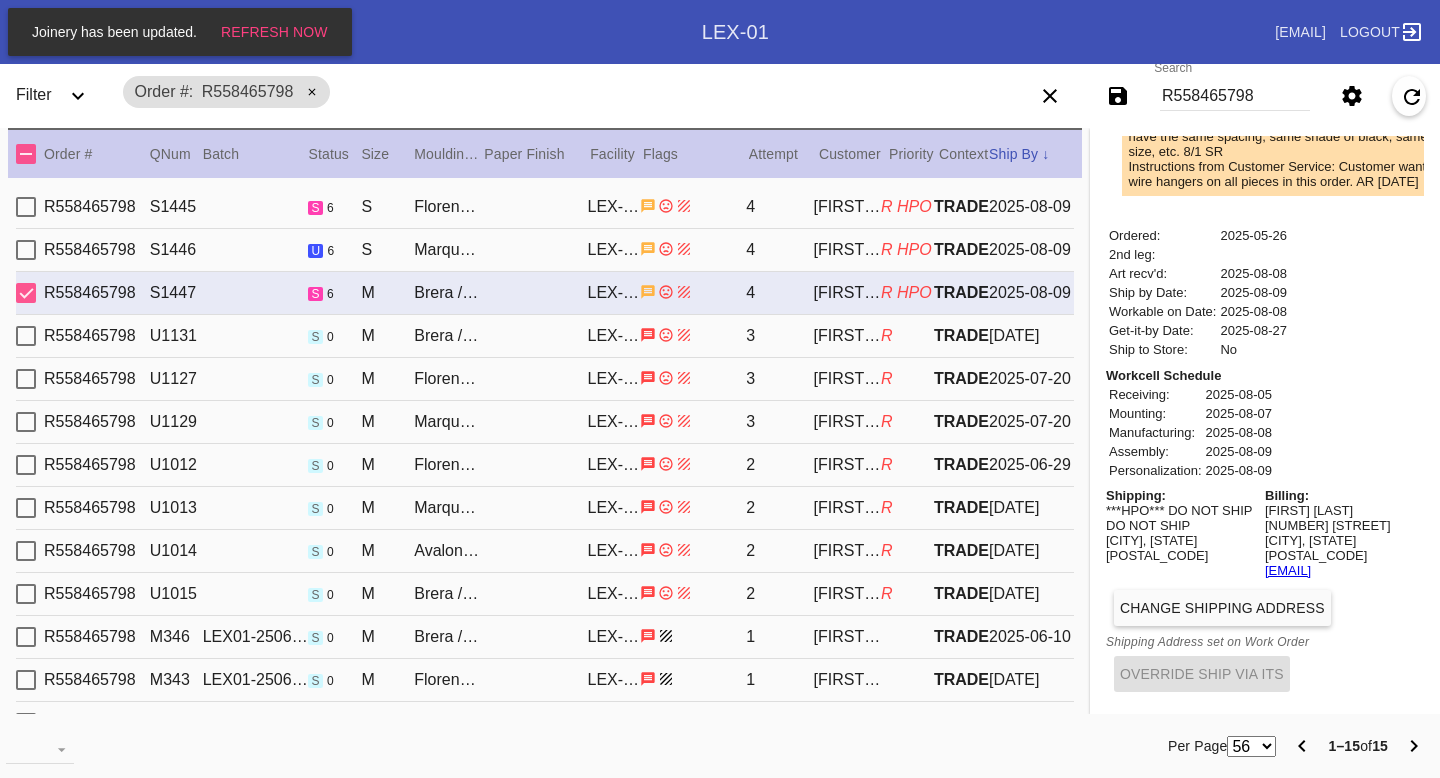 scroll, scrollTop: 0, scrollLeft: 0, axis: both 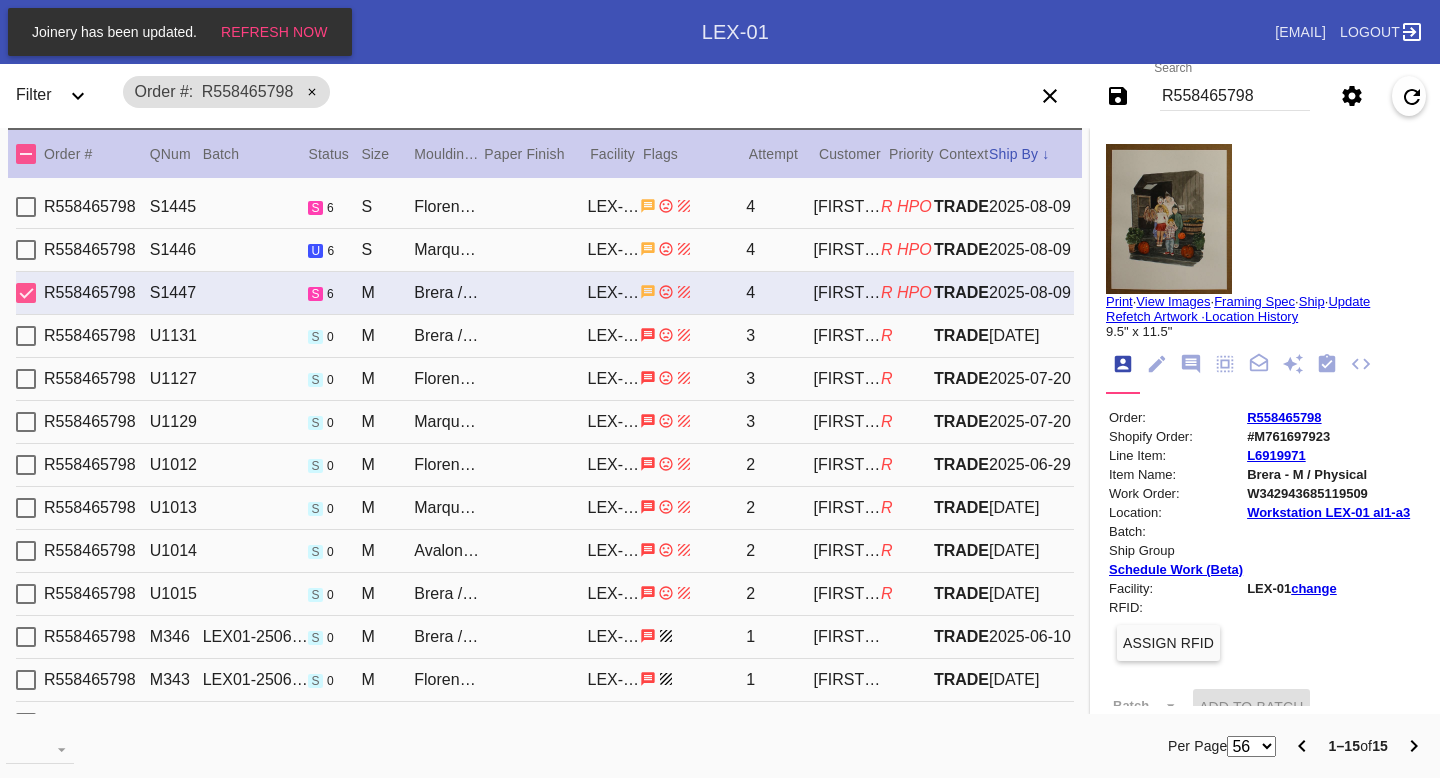click 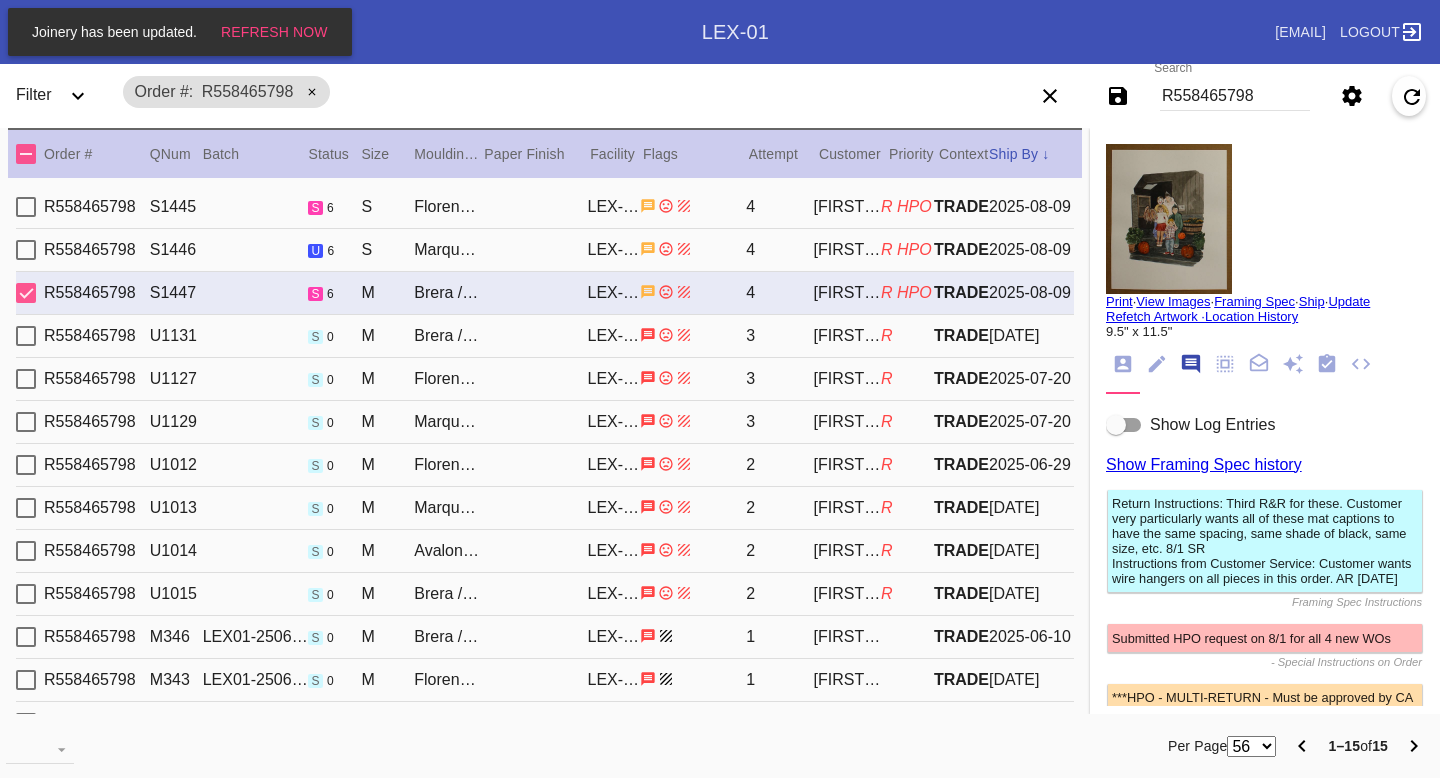 scroll, scrollTop: 123, scrollLeft: 0, axis: vertical 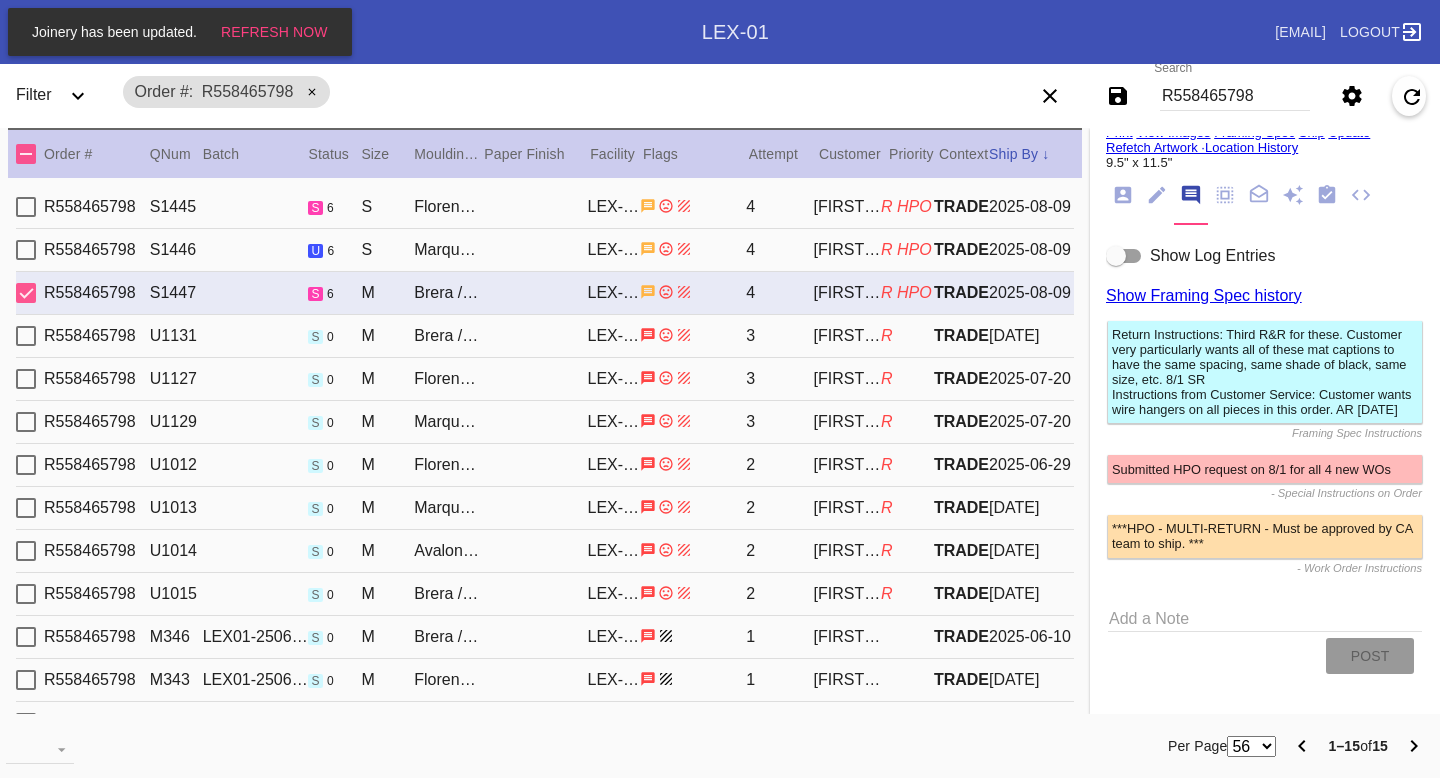 click on "Show Log Entries" at bounding box center [1265, 256] 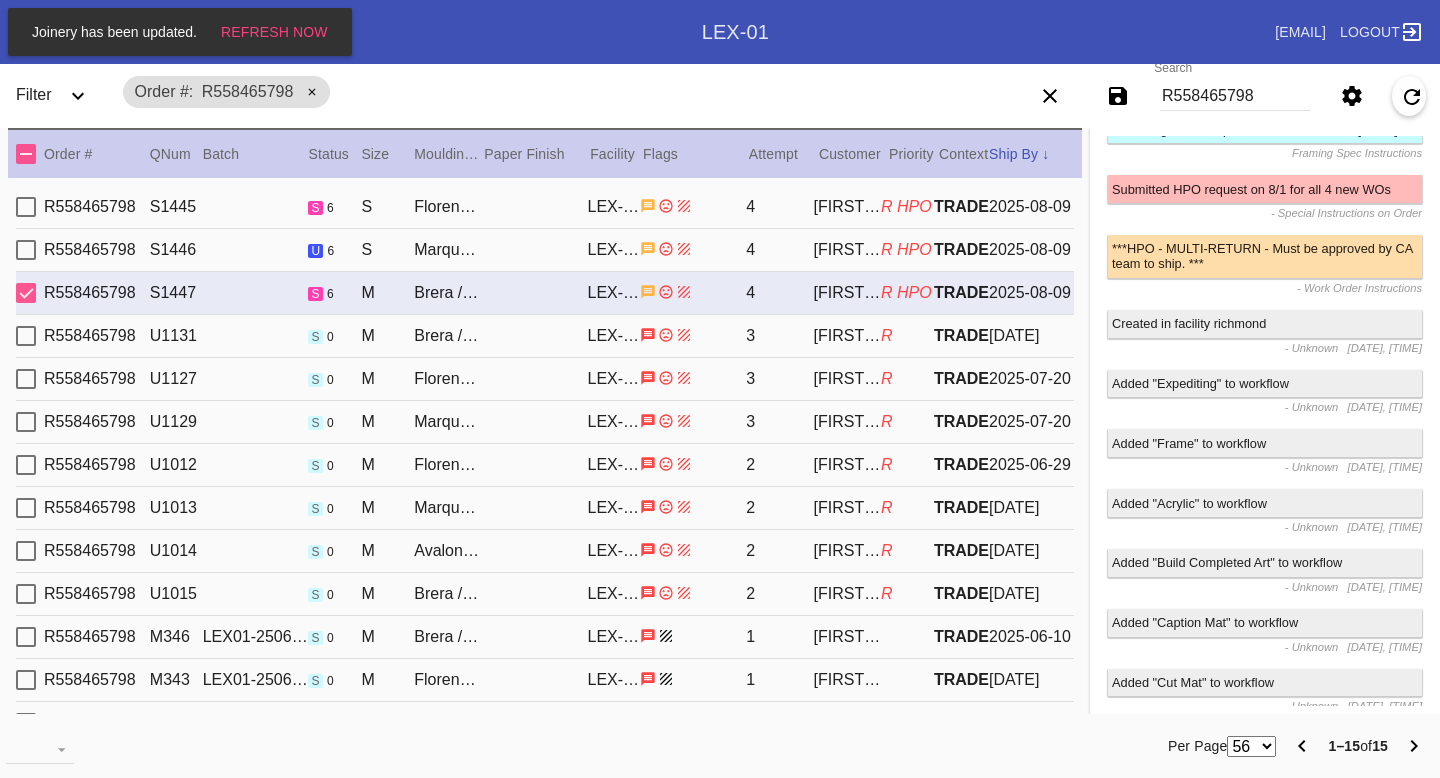 scroll, scrollTop: 0, scrollLeft: 0, axis: both 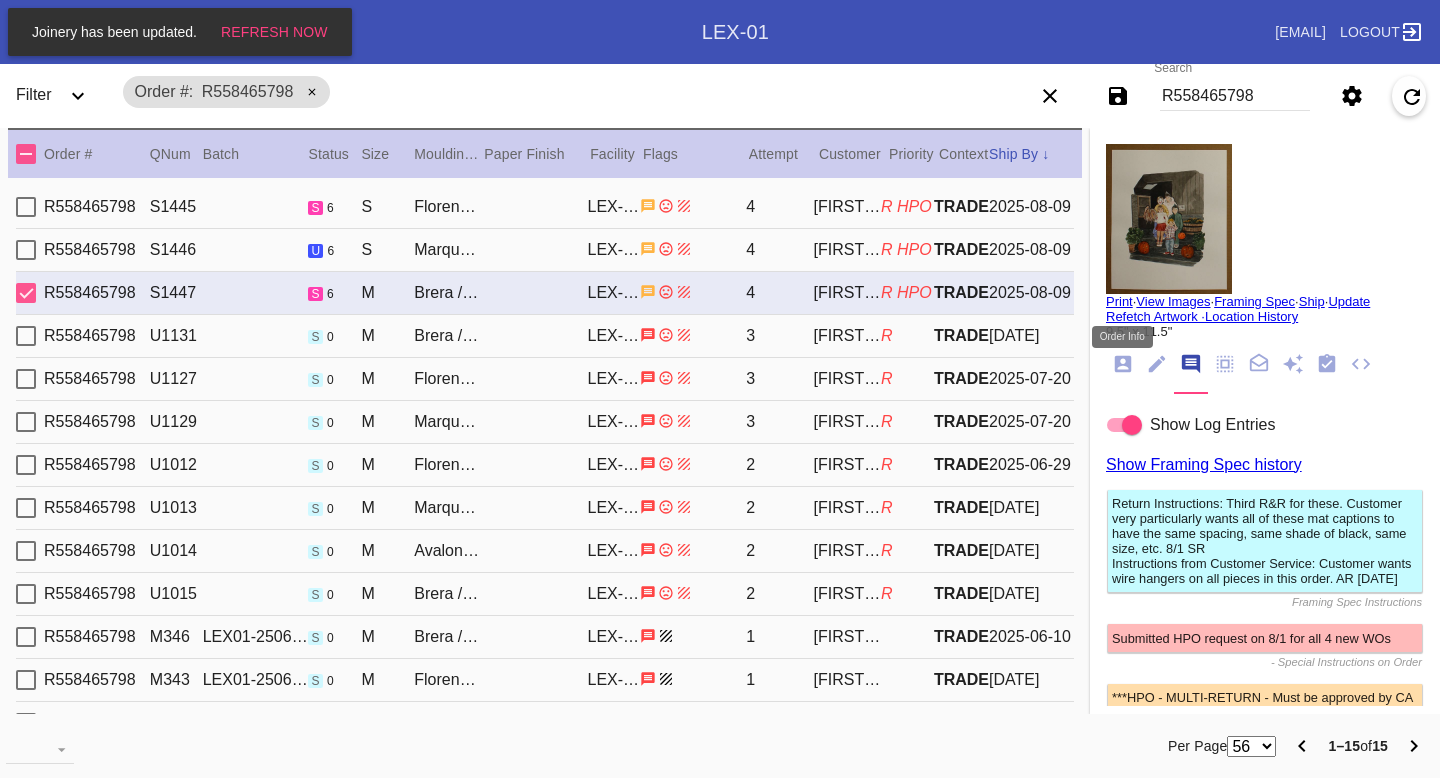 click 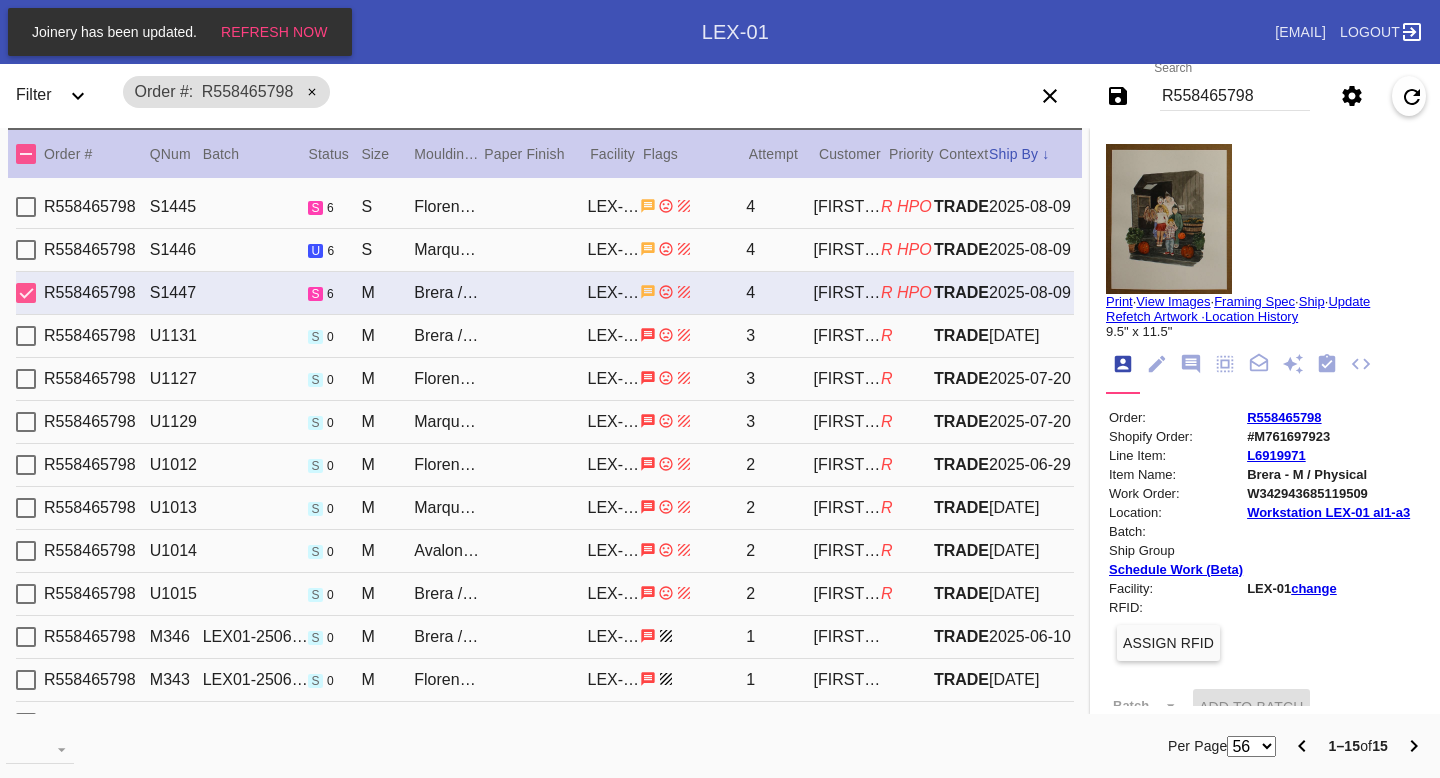 scroll, scrollTop: 900, scrollLeft: 0, axis: vertical 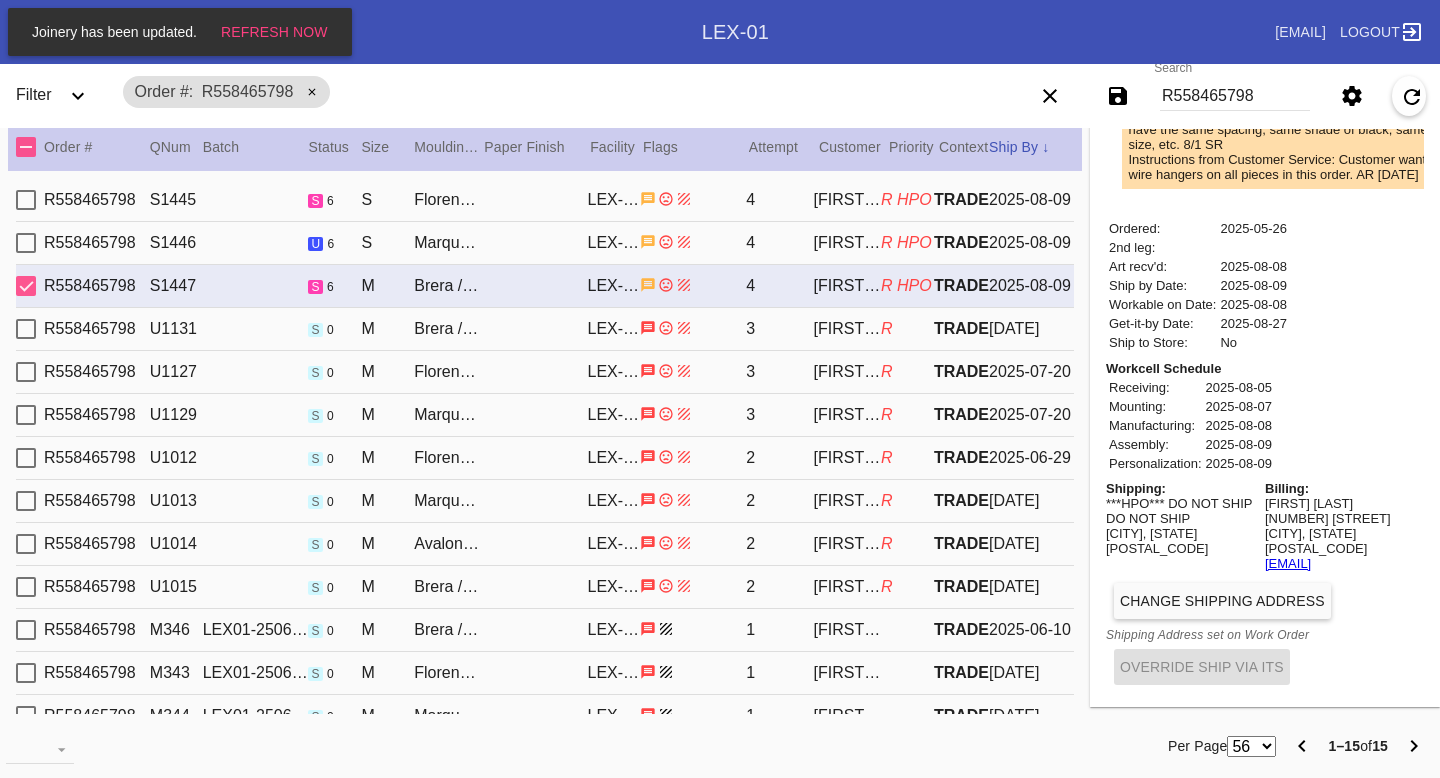 click on "Change Shipping Address" at bounding box center (1222, 601) 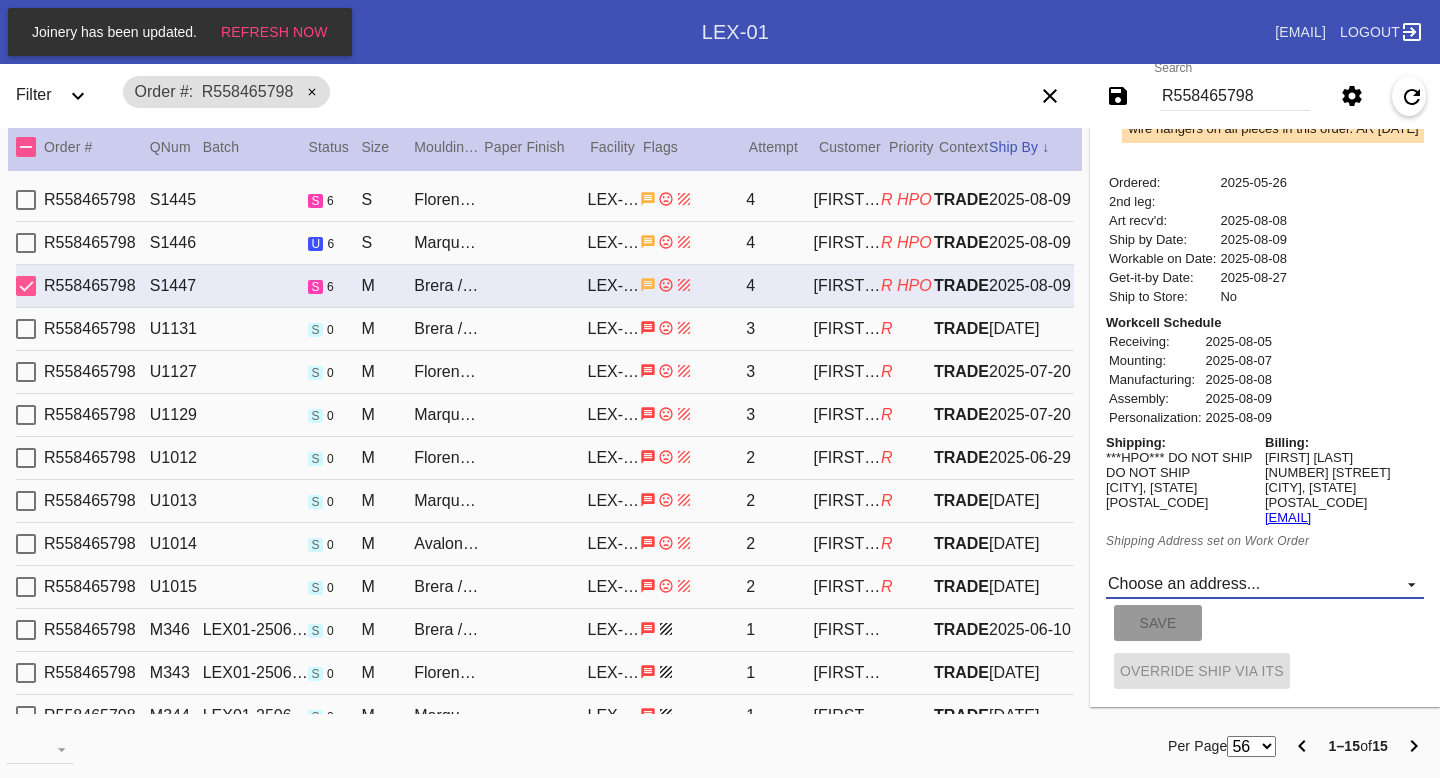 click on "Choose an address... 1836 Grace Crossing, Friendswood TX New address..." at bounding box center (1265, 584) 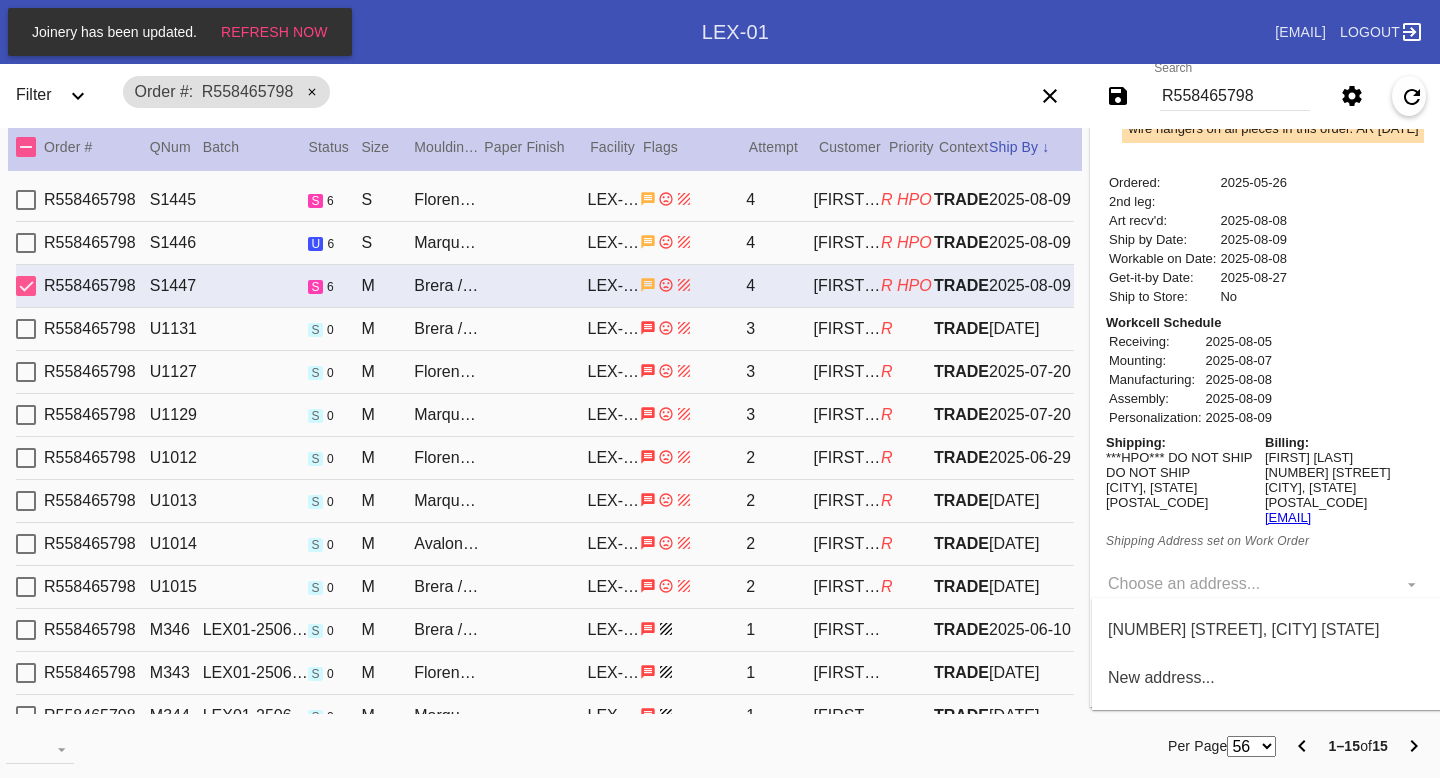 click on "1836 Grace Crossing, Friendswood TX" at bounding box center (1243, 630) 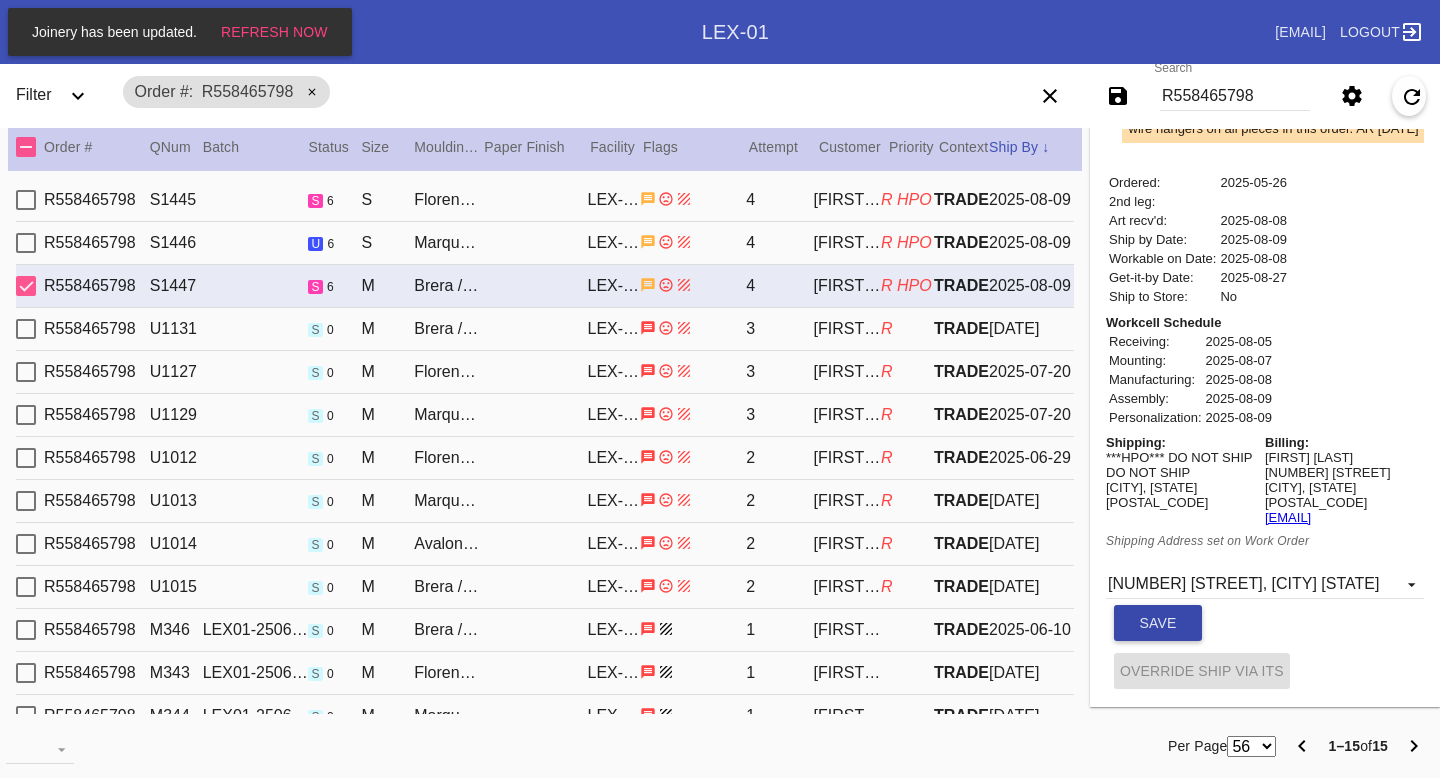 click on "Save" at bounding box center [1158, 623] 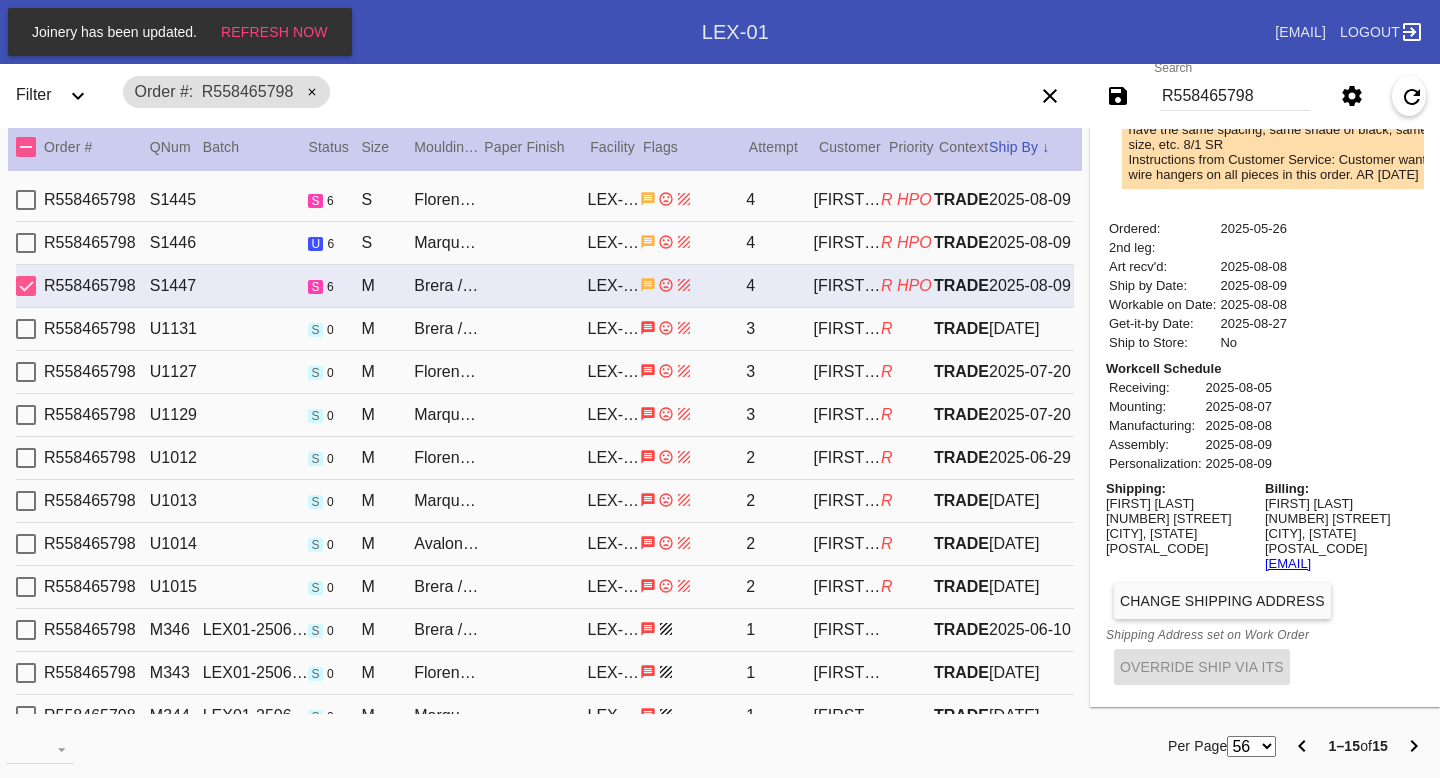 type on "1705 Bayou Shore Drive" 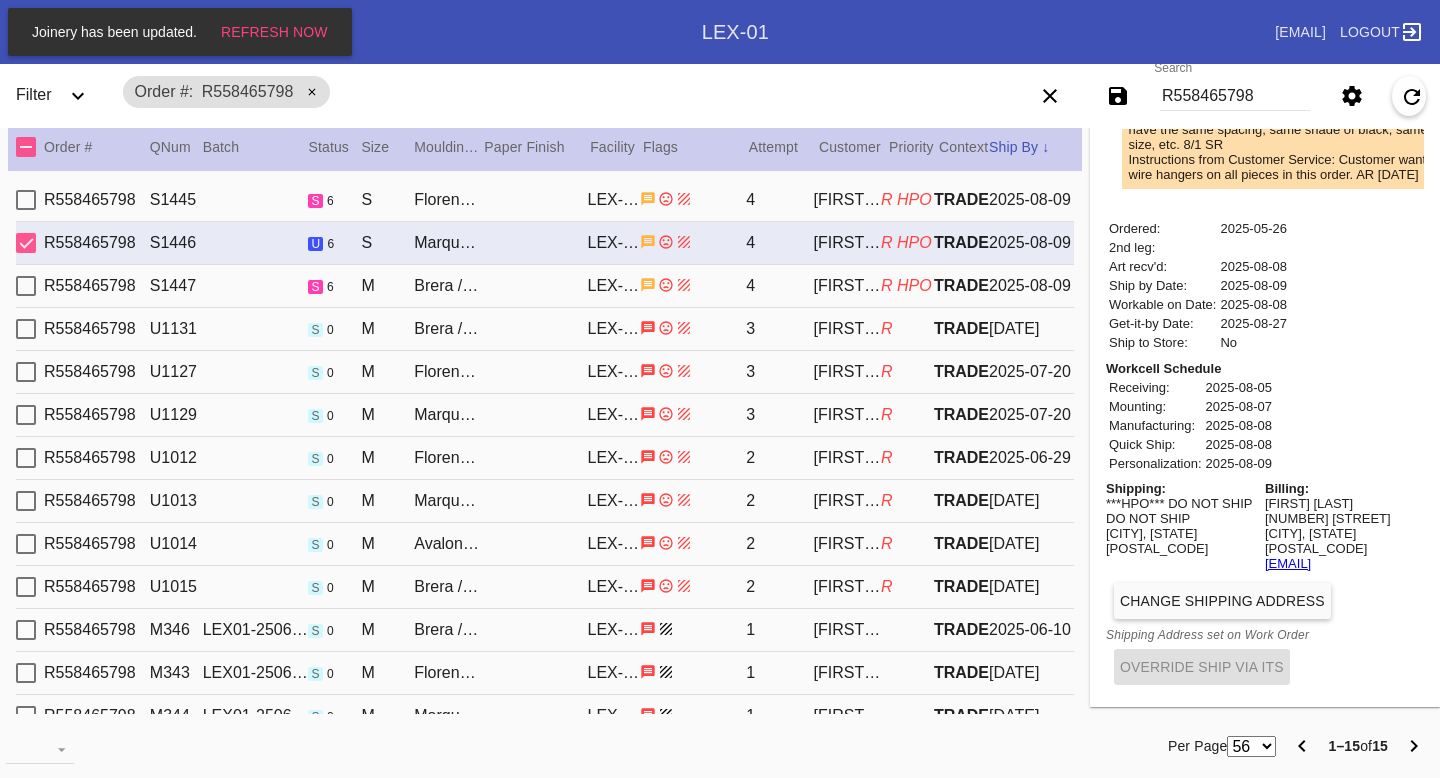 type on "12108 Bright Landing Ct" 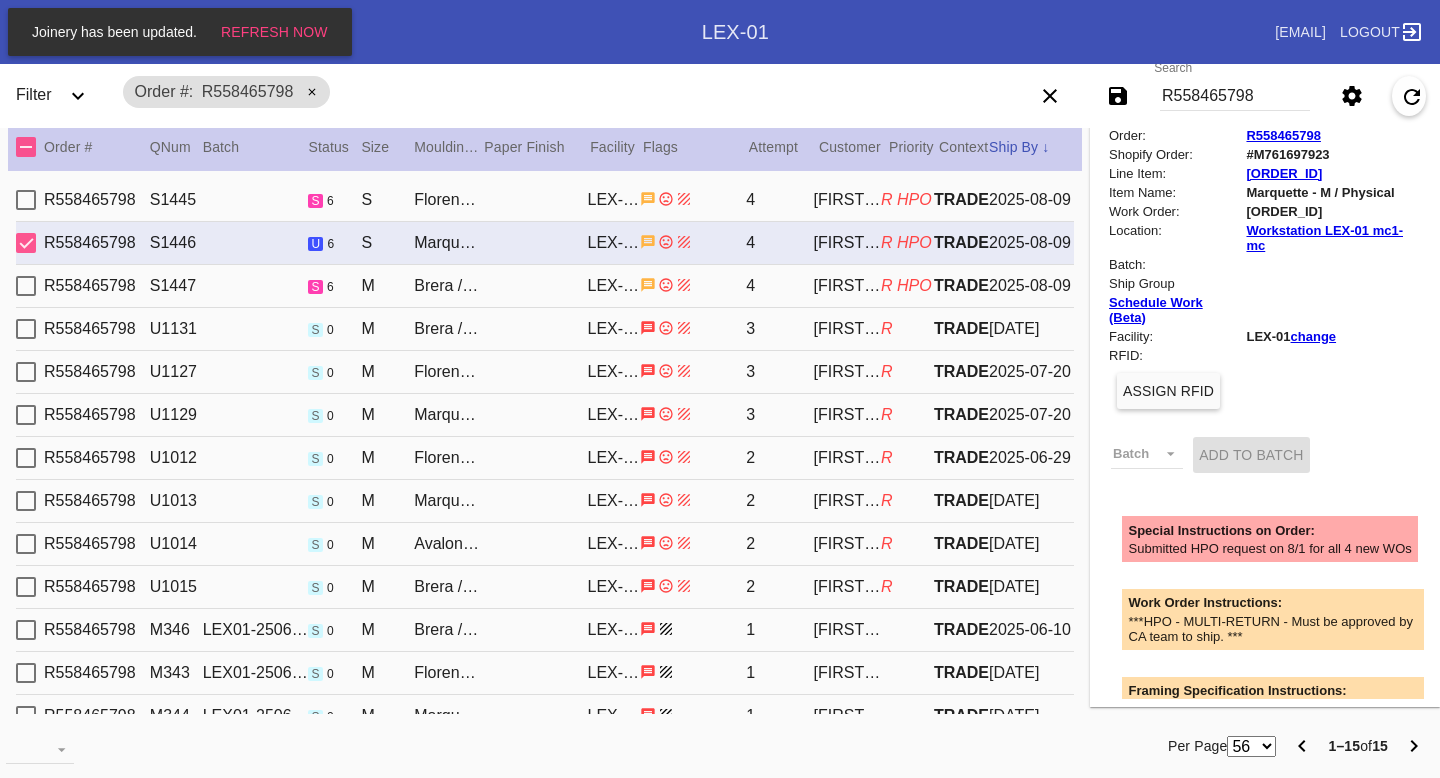 scroll, scrollTop: 0, scrollLeft: 0, axis: both 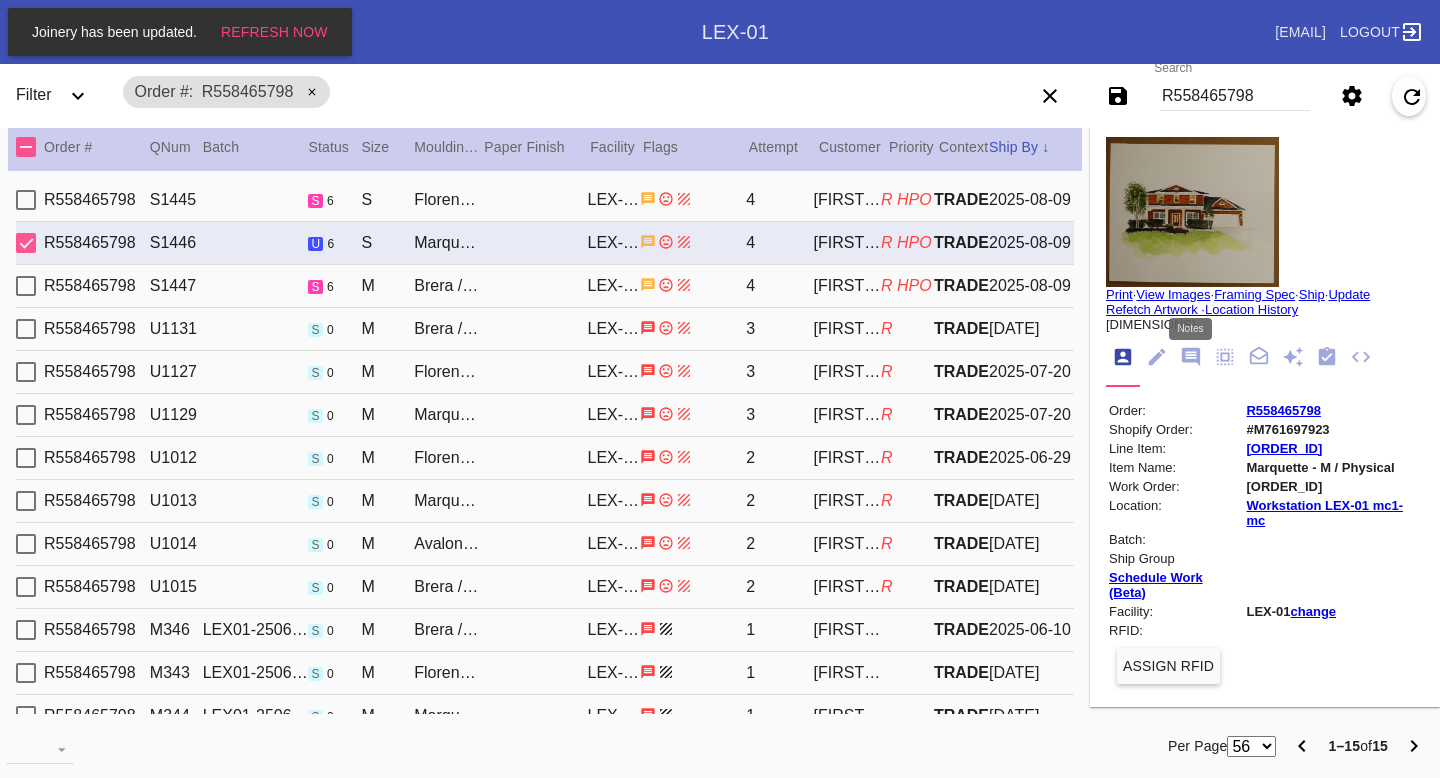 click 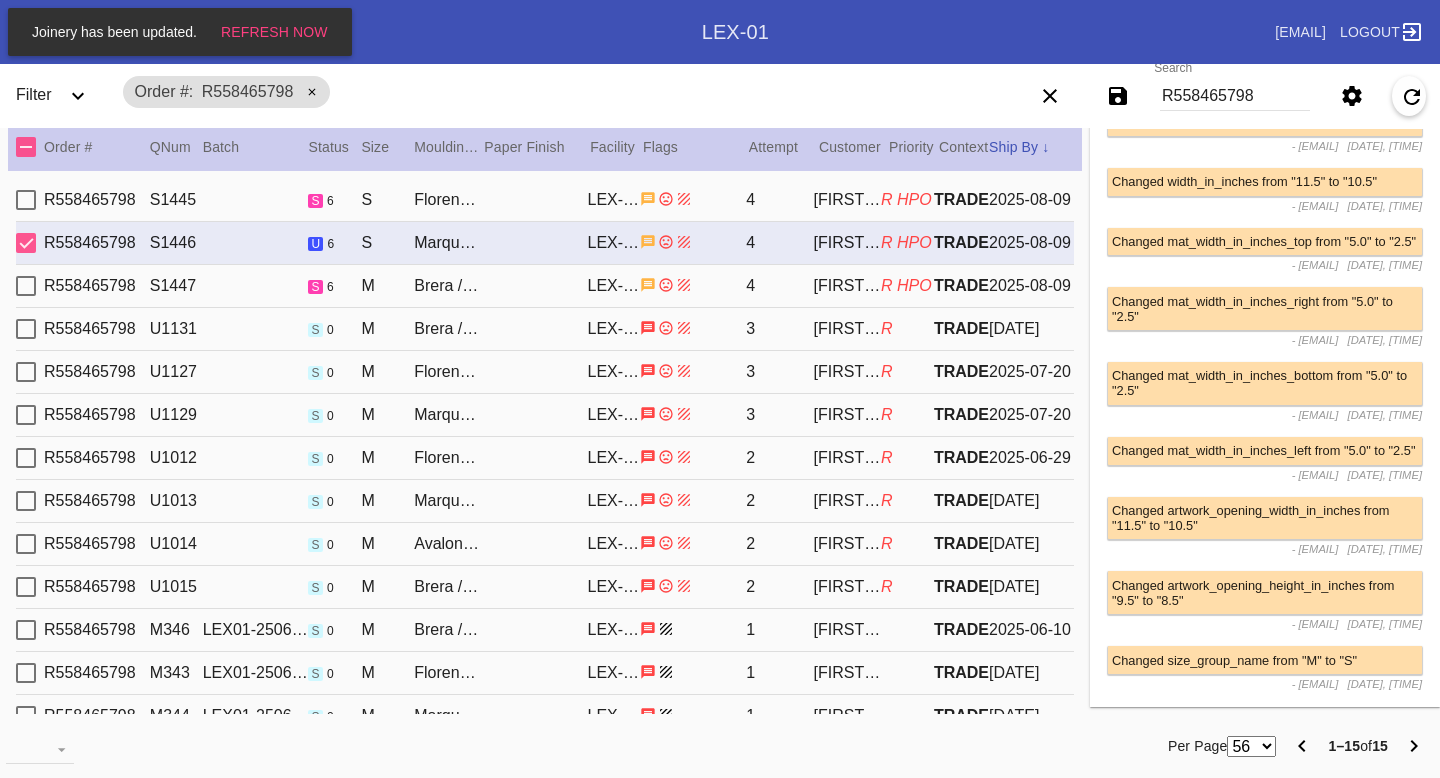 scroll, scrollTop: 2462, scrollLeft: 0, axis: vertical 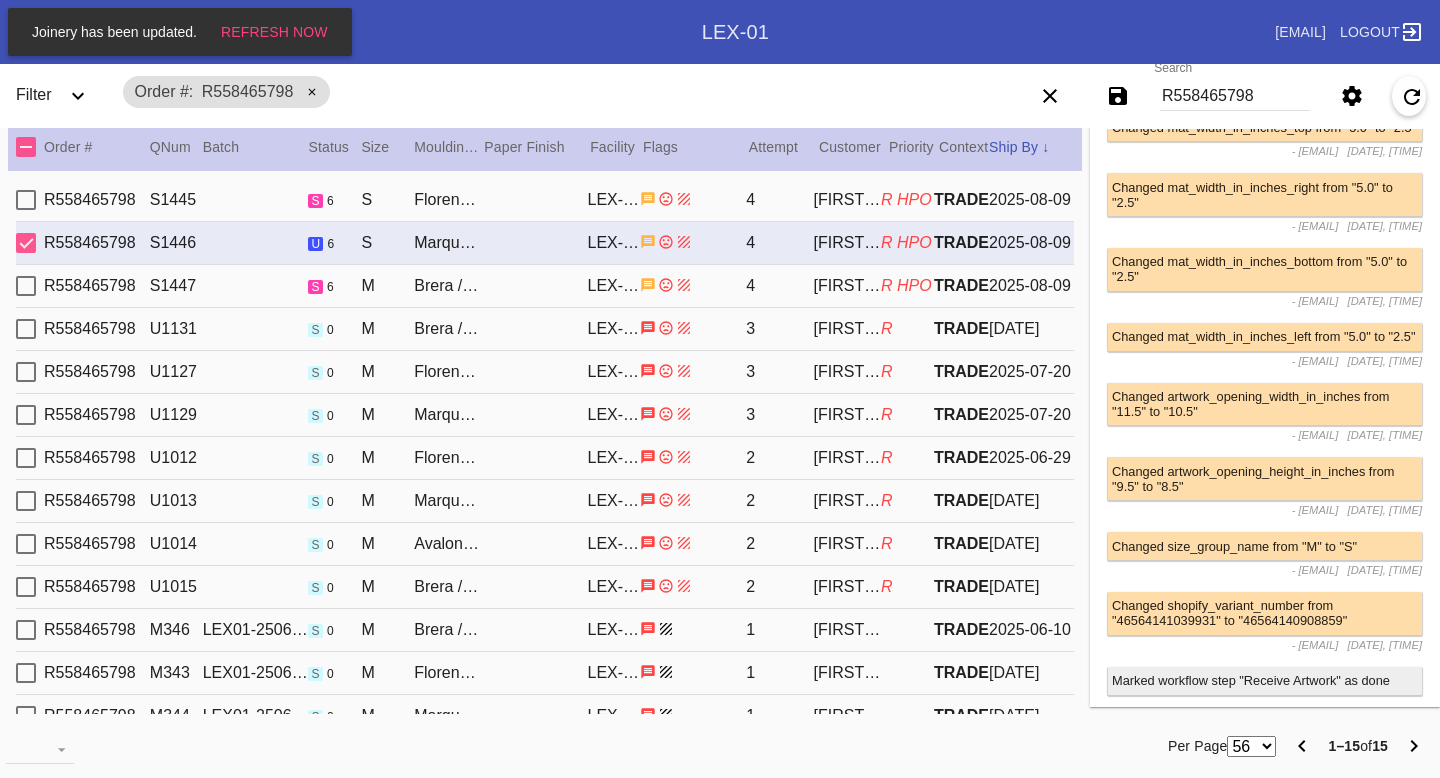 click on "R558465798 S1445 s   6 S Florence / Sugar LEX-01 4 Rachel Parker
R
HPO
TRADE 2025-08-09" at bounding box center (545, 200) 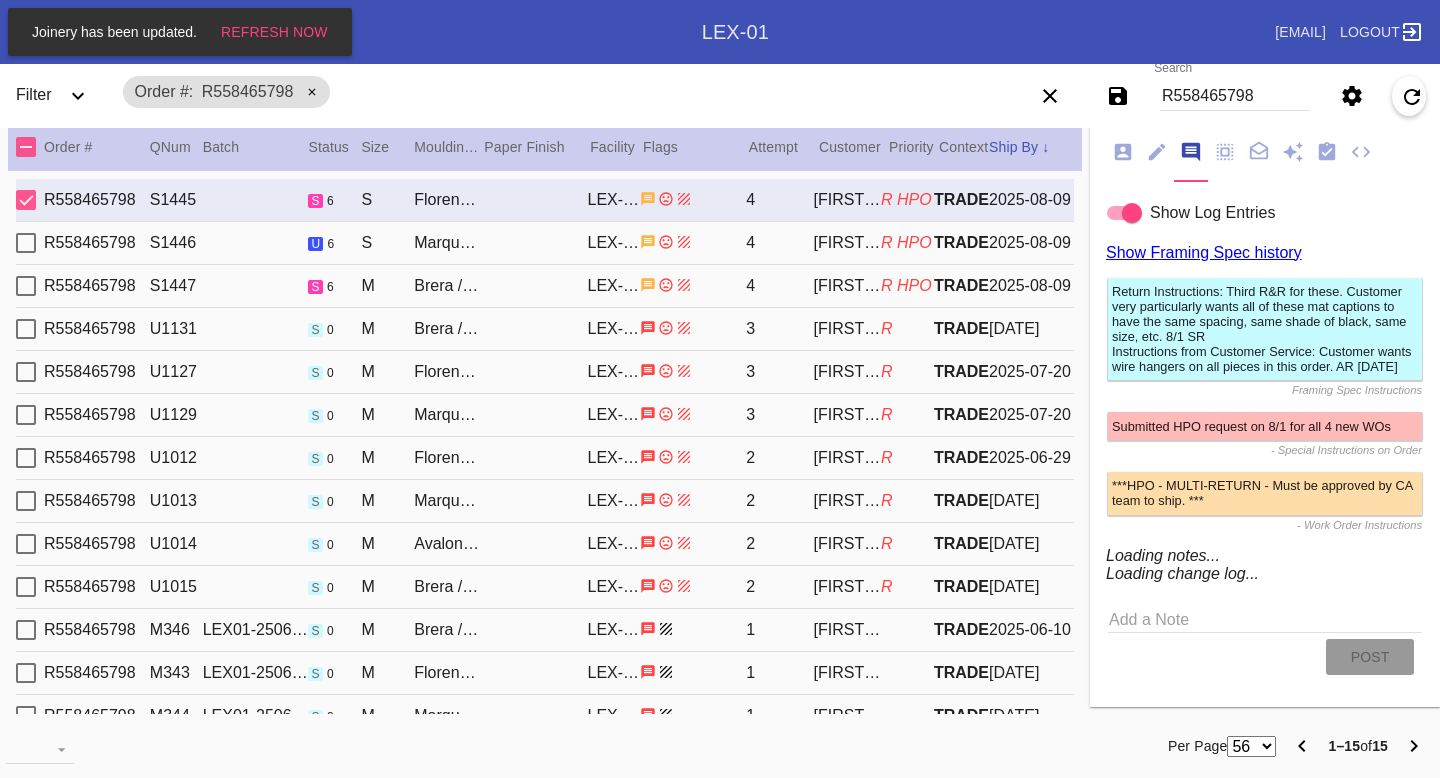 type on "11706 Brighton Lane" 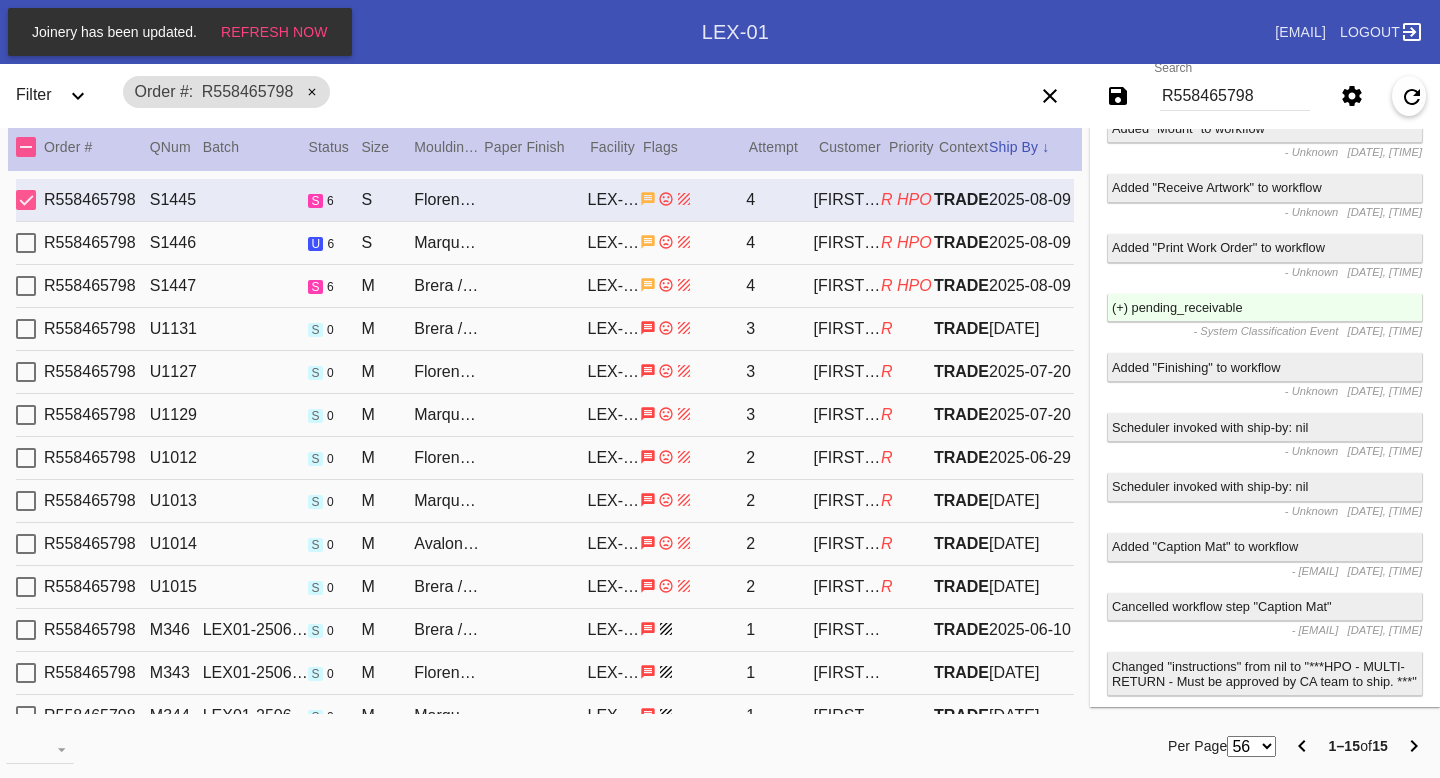 scroll, scrollTop: 1497, scrollLeft: 0, axis: vertical 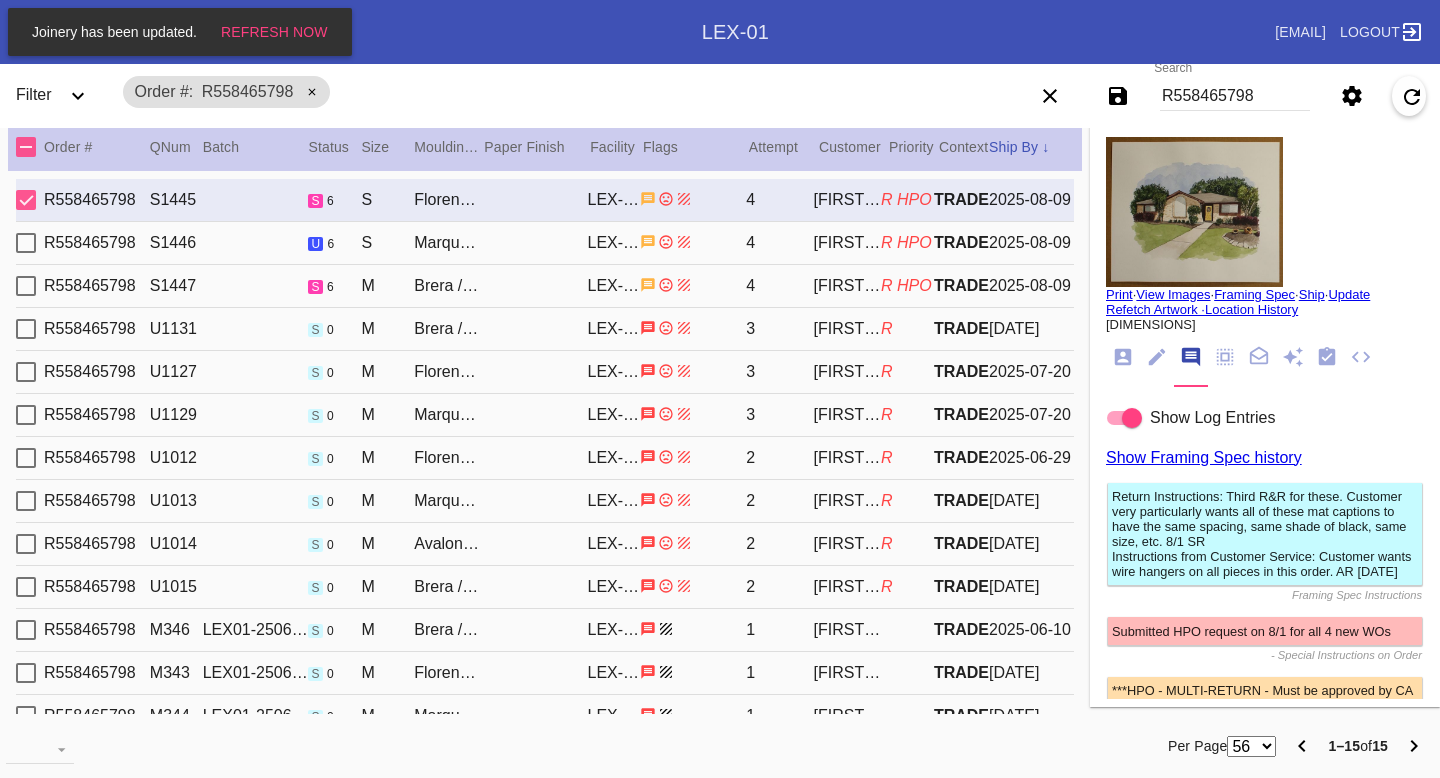 click 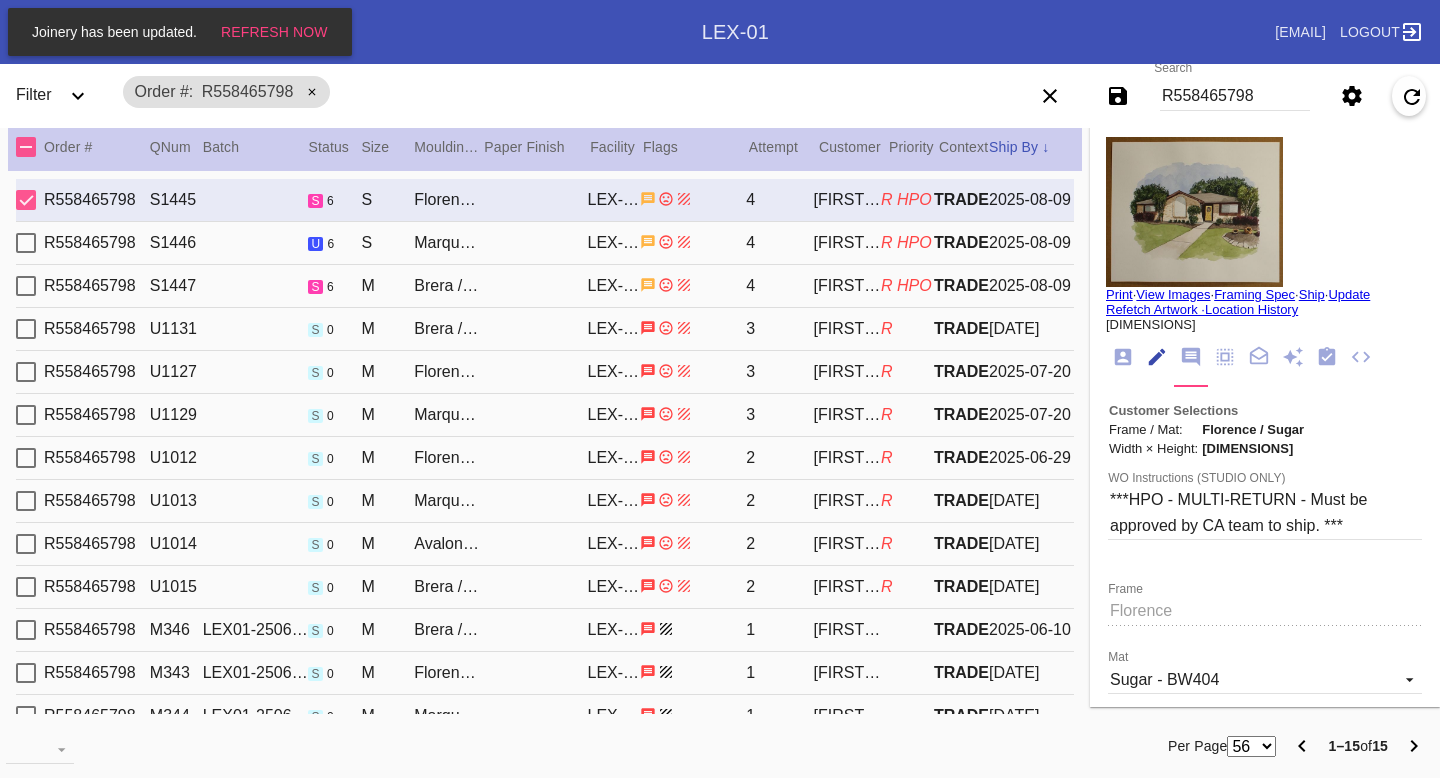 scroll, scrollTop: 73, scrollLeft: 0, axis: vertical 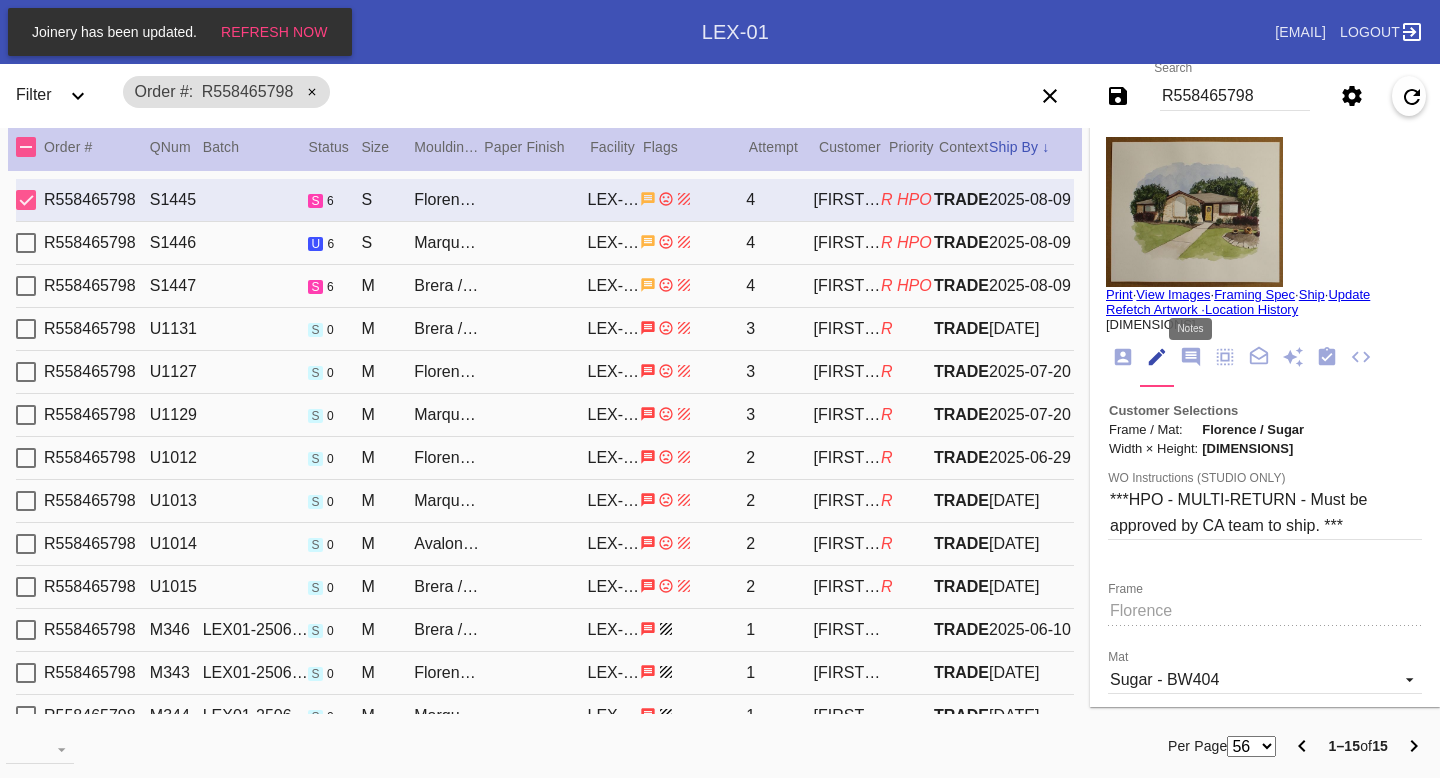 click 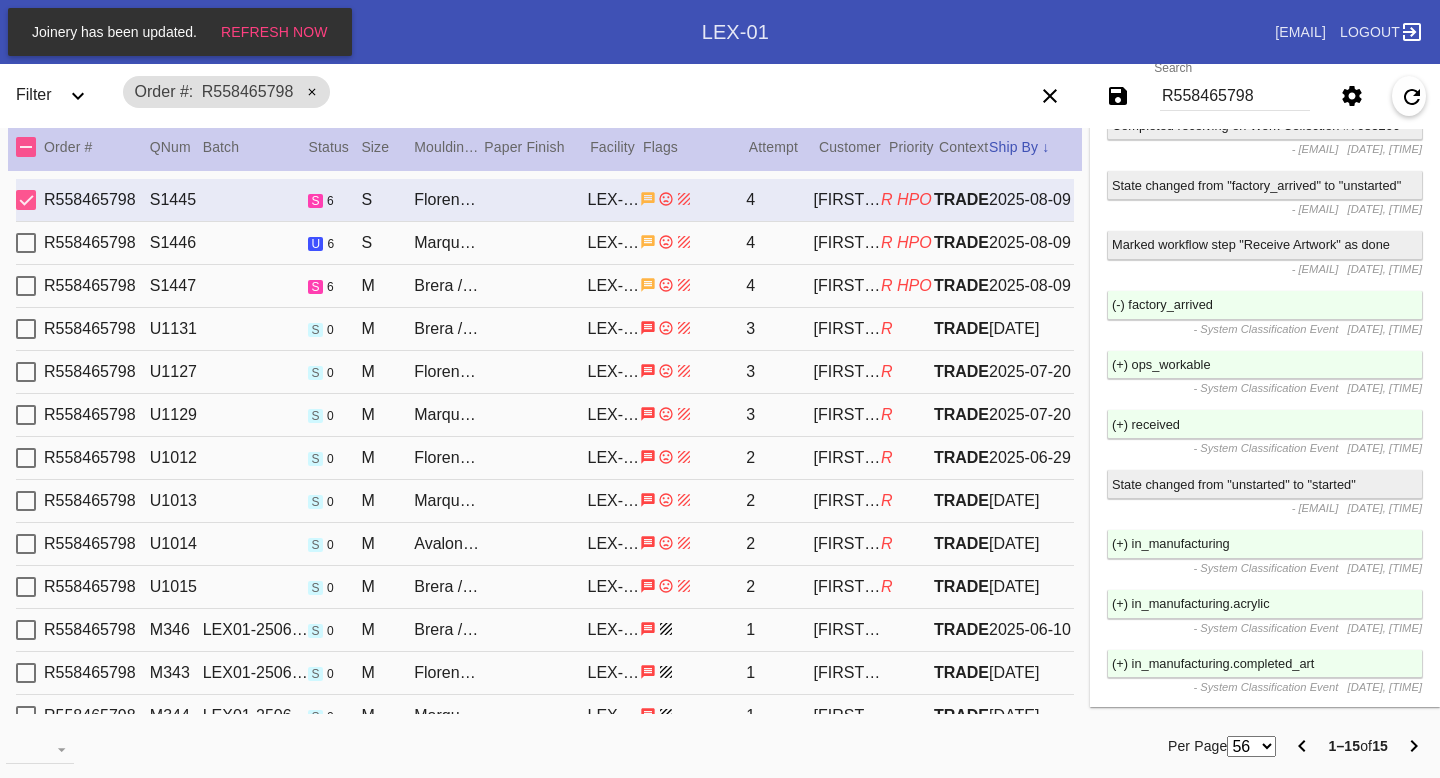 scroll, scrollTop: 3712, scrollLeft: 0, axis: vertical 